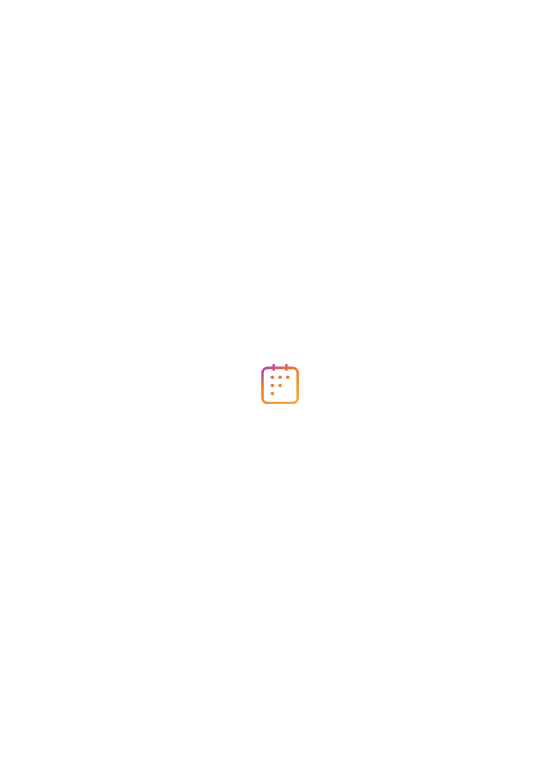 scroll, scrollTop: 0, scrollLeft: 0, axis: both 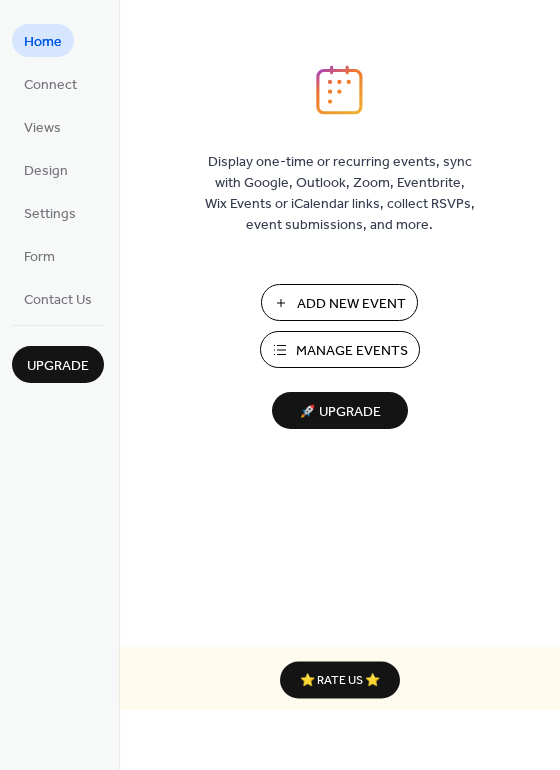 click on "Add New Event" at bounding box center (351, 304) 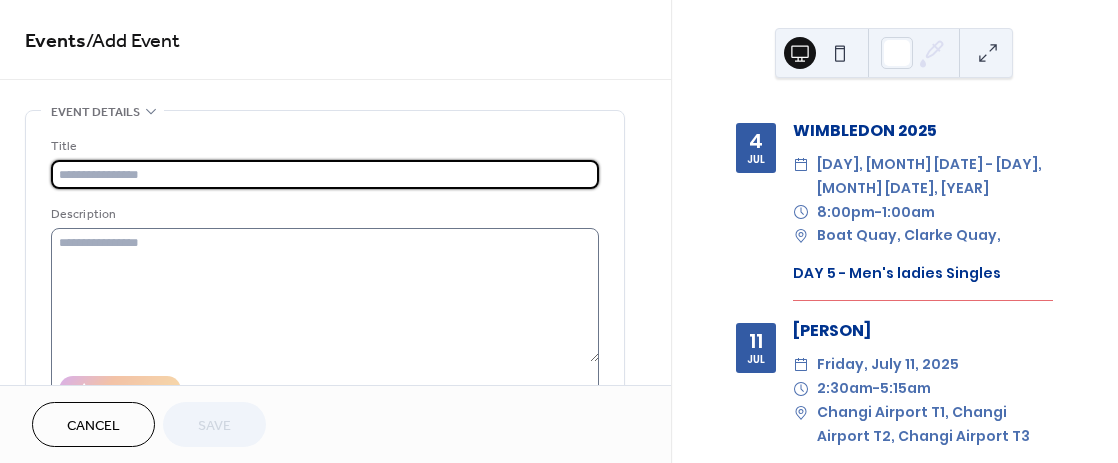 scroll, scrollTop: 0, scrollLeft: 0, axis: both 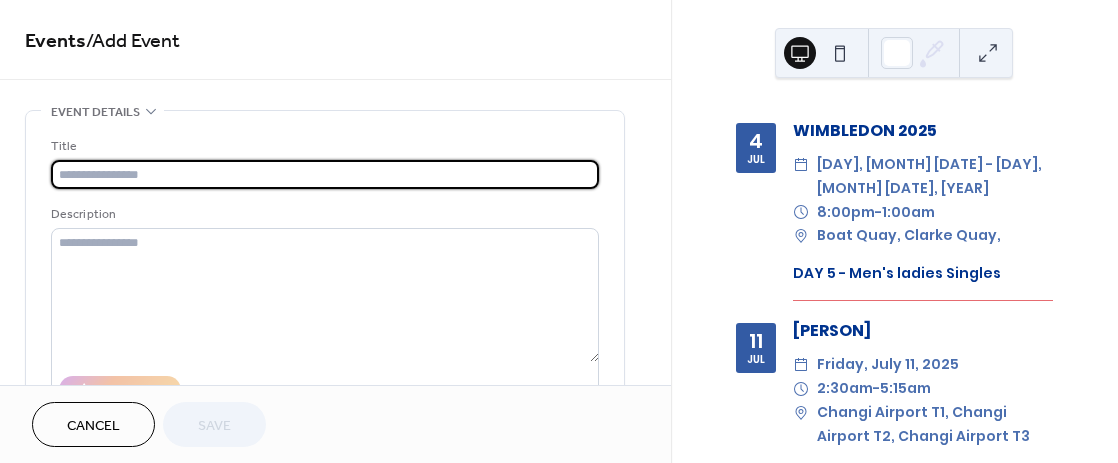 click at bounding box center (325, 174) 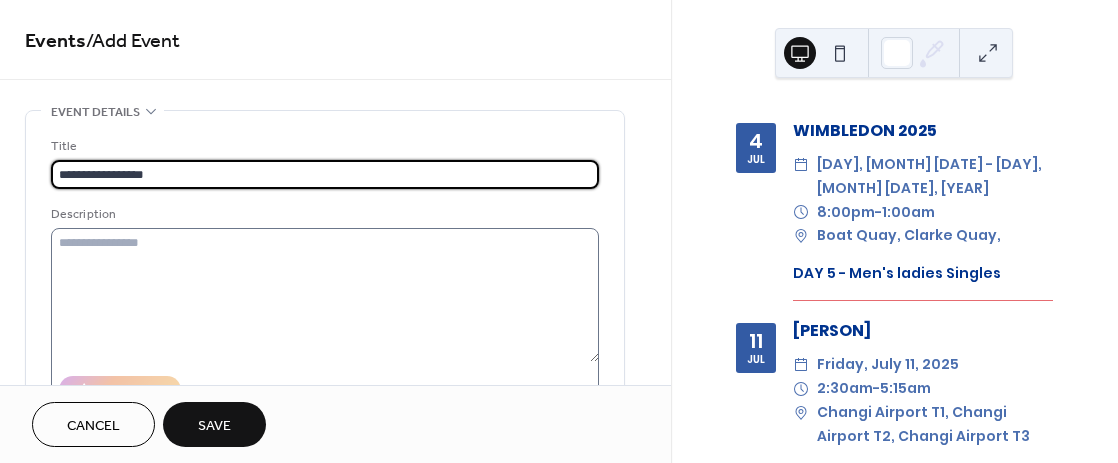 type on "**********" 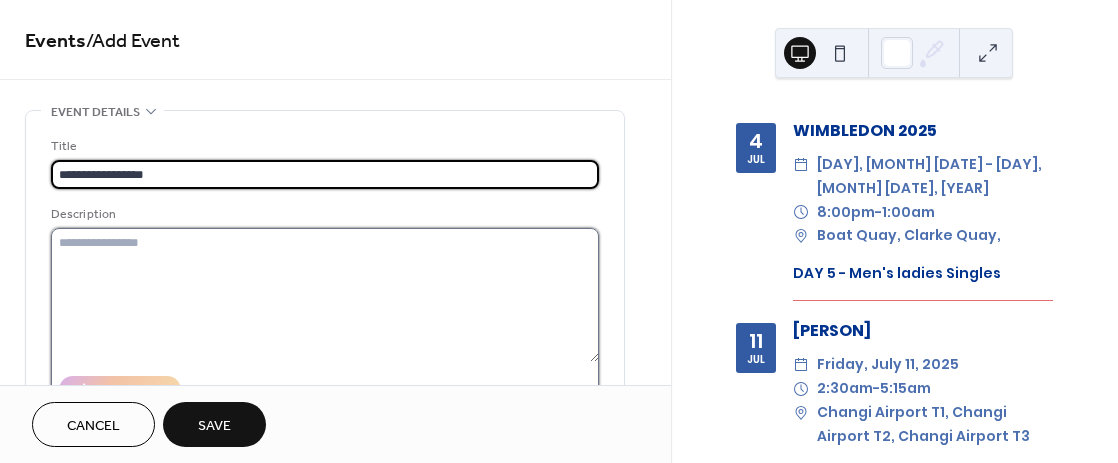 click at bounding box center (325, 295) 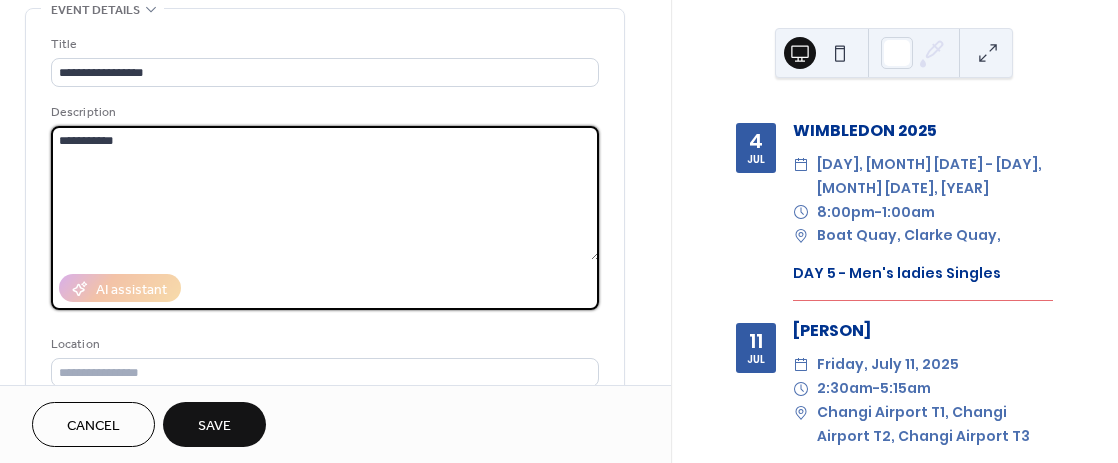 scroll, scrollTop: 200, scrollLeft: 0, axis: vertical 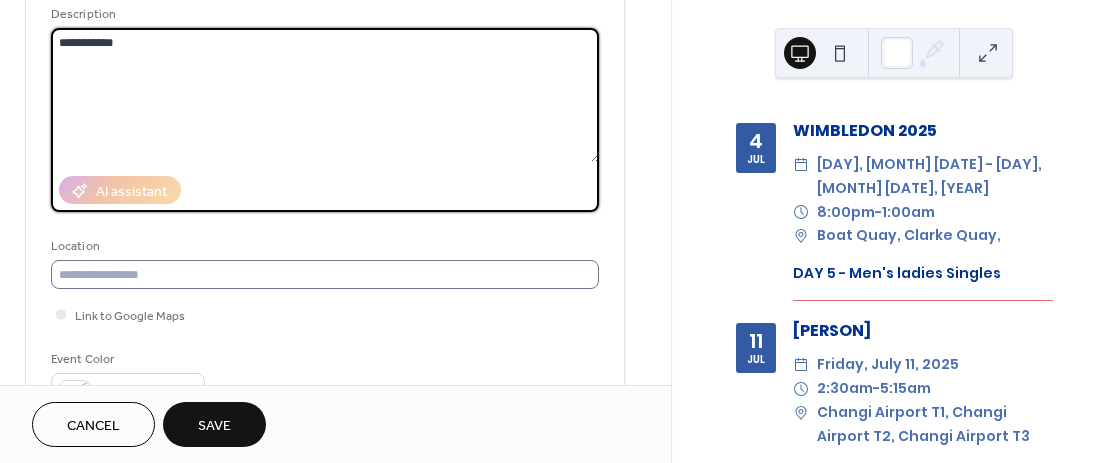 type on "**********" 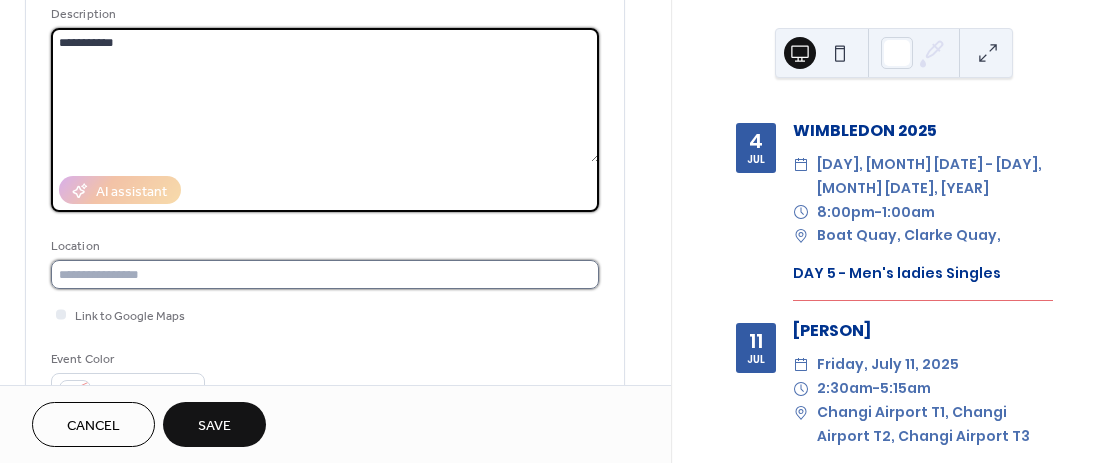 click at bounding box center (325, 274) 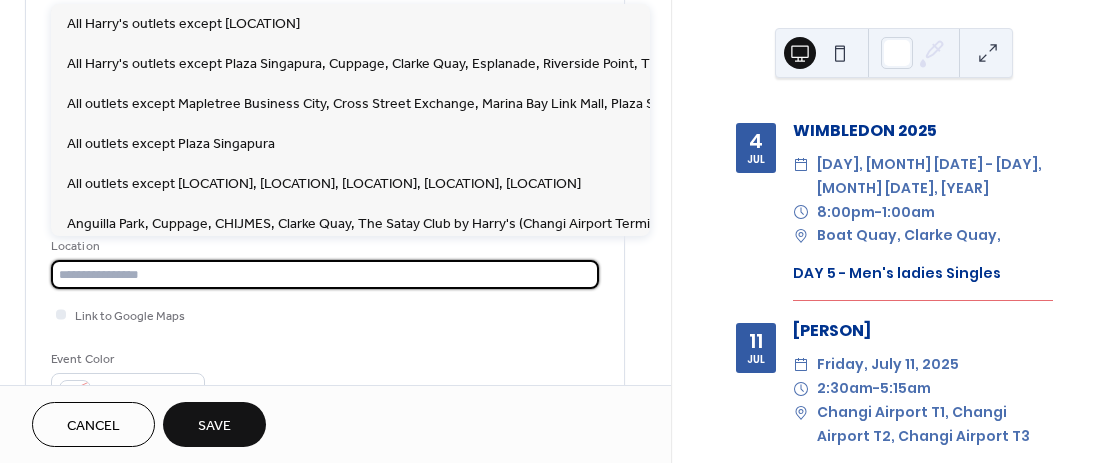 paste on "**********" 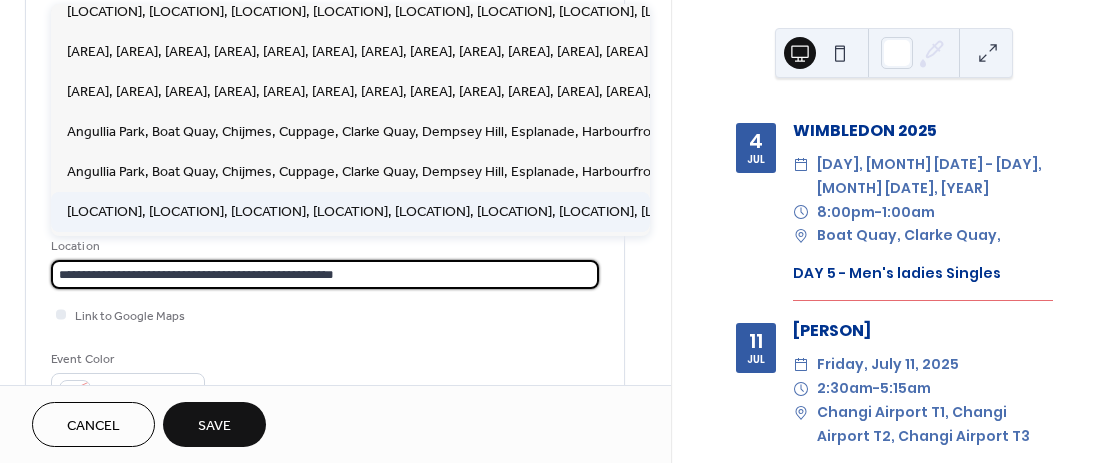 scroll, scrollTop: 300, scrollLeft: 0, axis: vertical 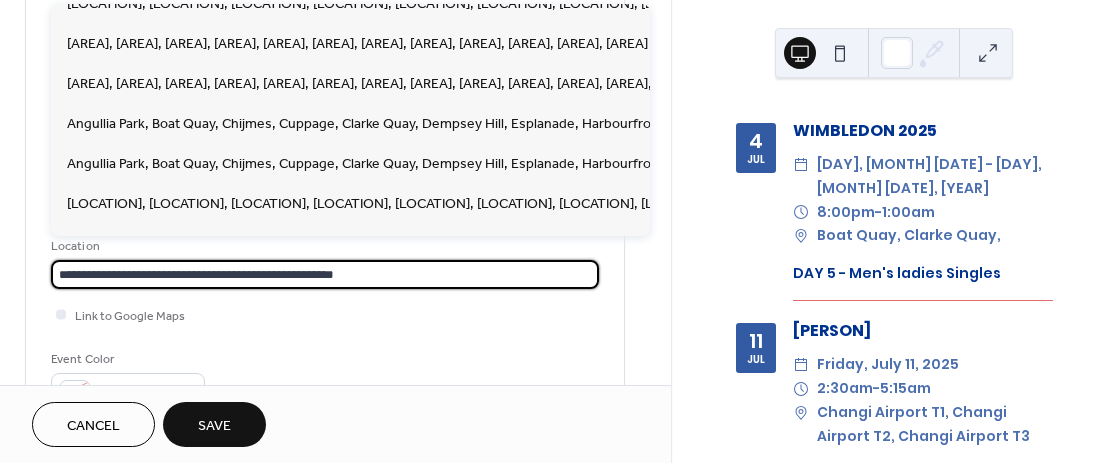 type on "**********" 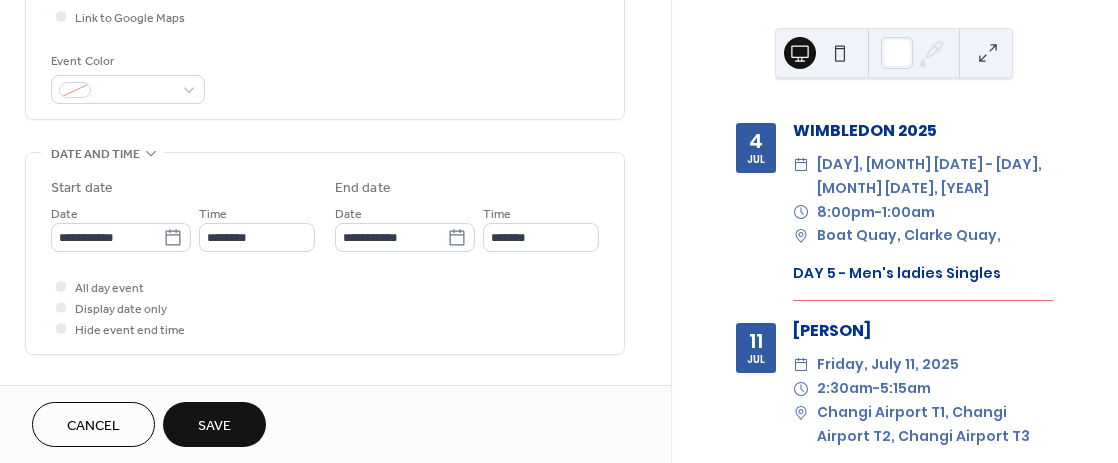 scroll, scrollTop: 500, scrollLeft: 0, axis: vertical 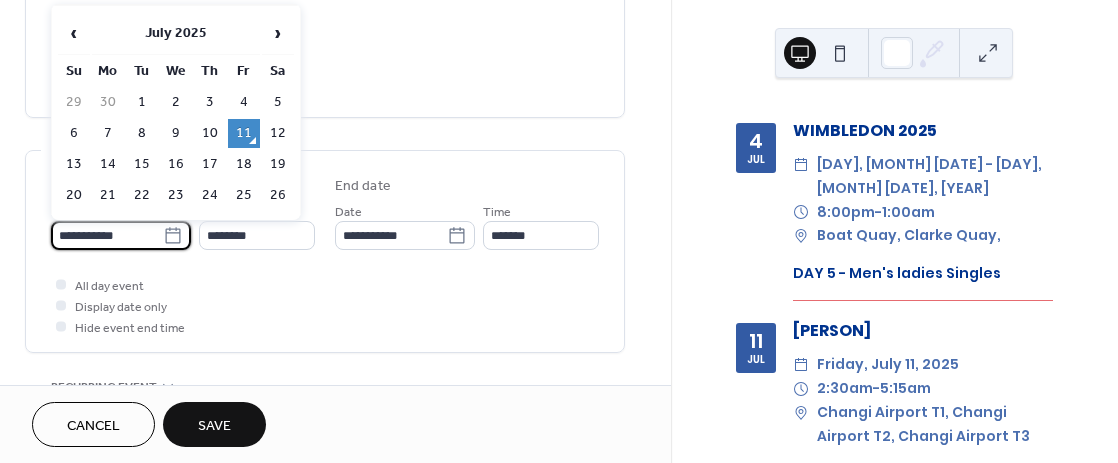 click on "**********" at bounding box center [107, 235] 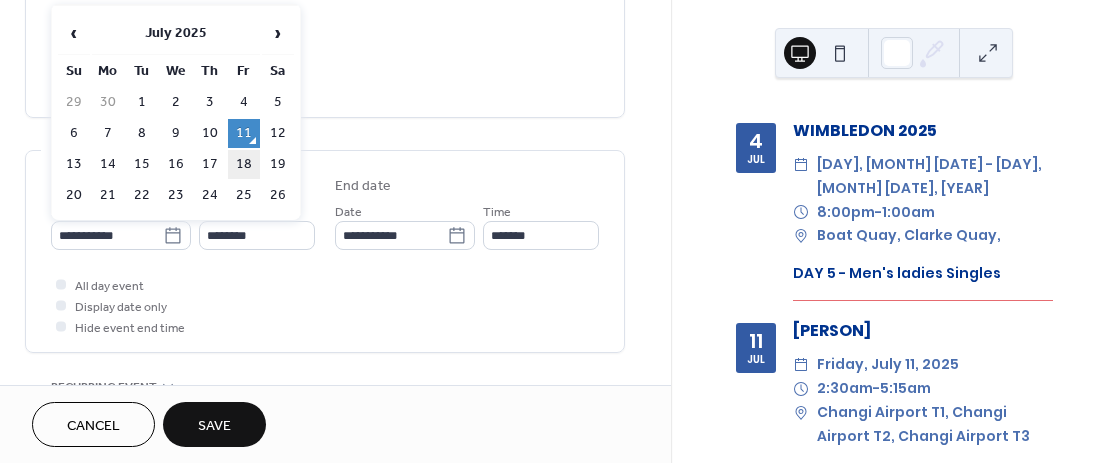 click on "18" at bounding box center (244, 164) 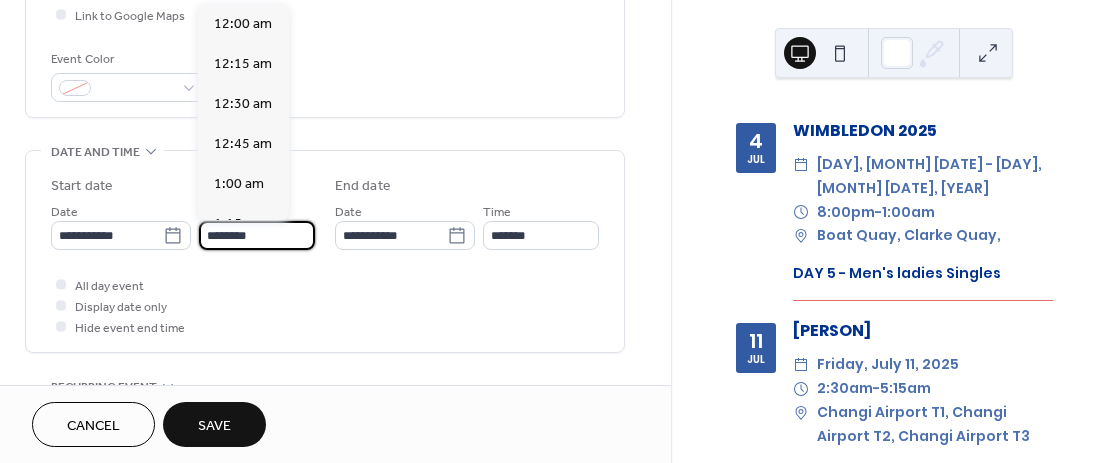 click on "********" at bounding box center (257, 235) 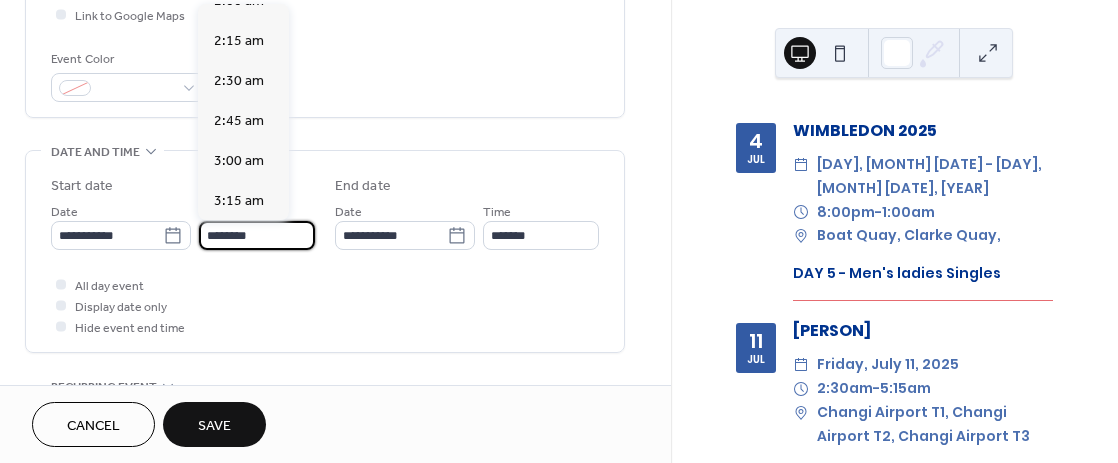 scroll, scrollTop: 336, scrollLeft: 0, axis: vertical 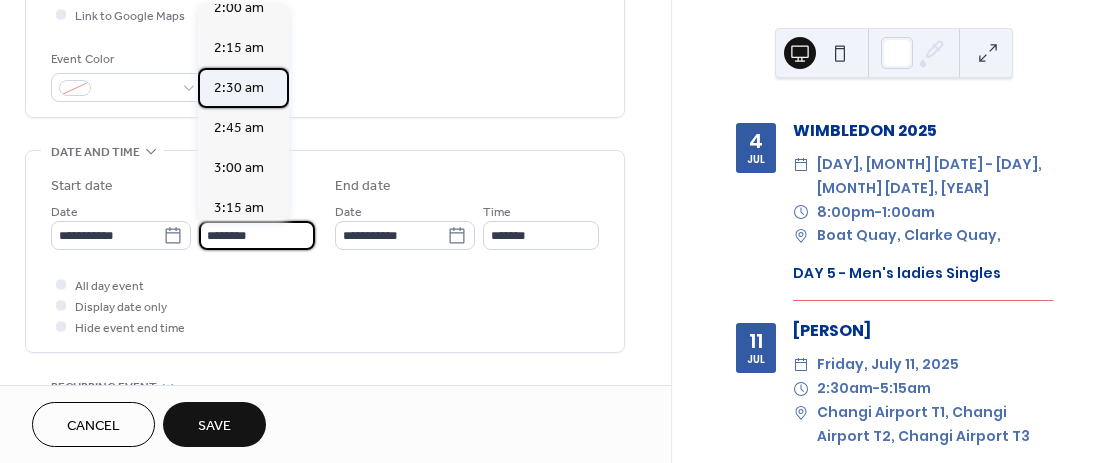 click on "2:30 am" at bounding box center (239, 88) 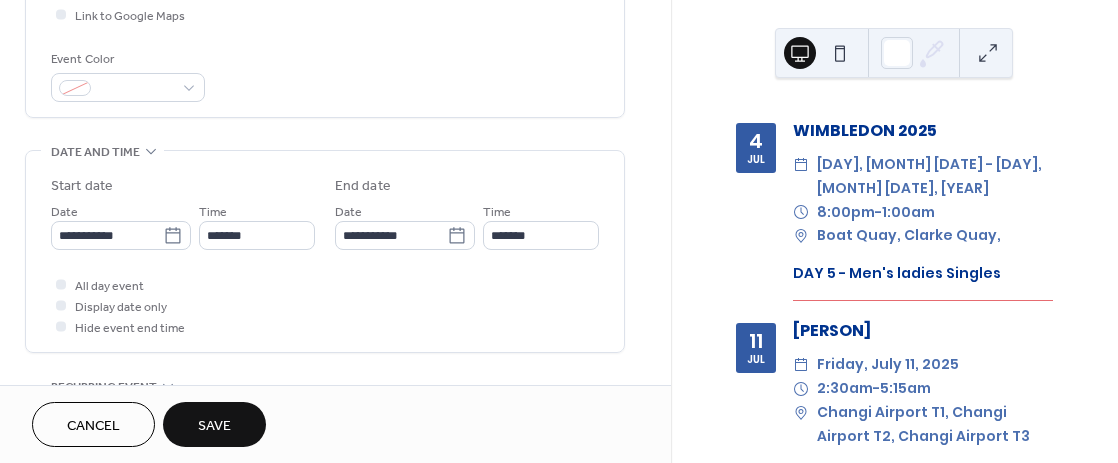 type on "*******" 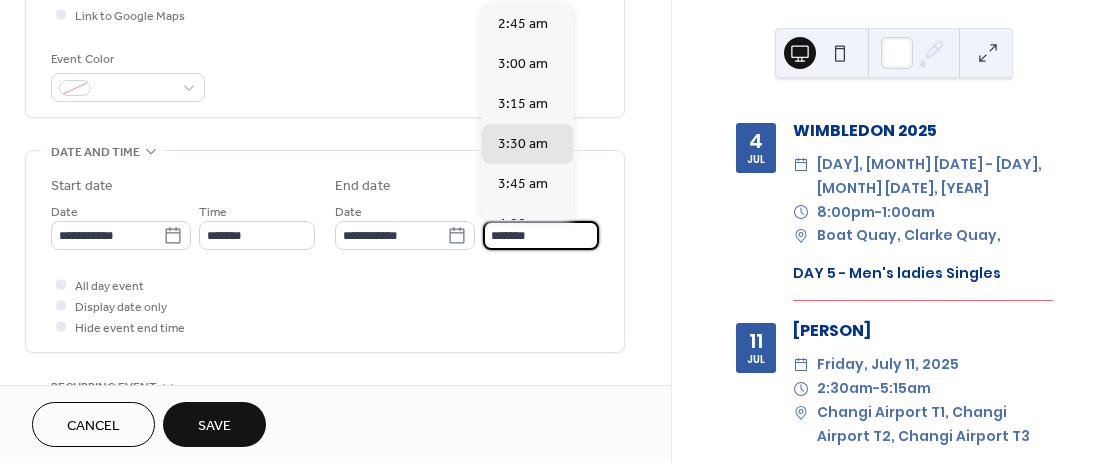 click on "*******" at bounding box center [541, 235] 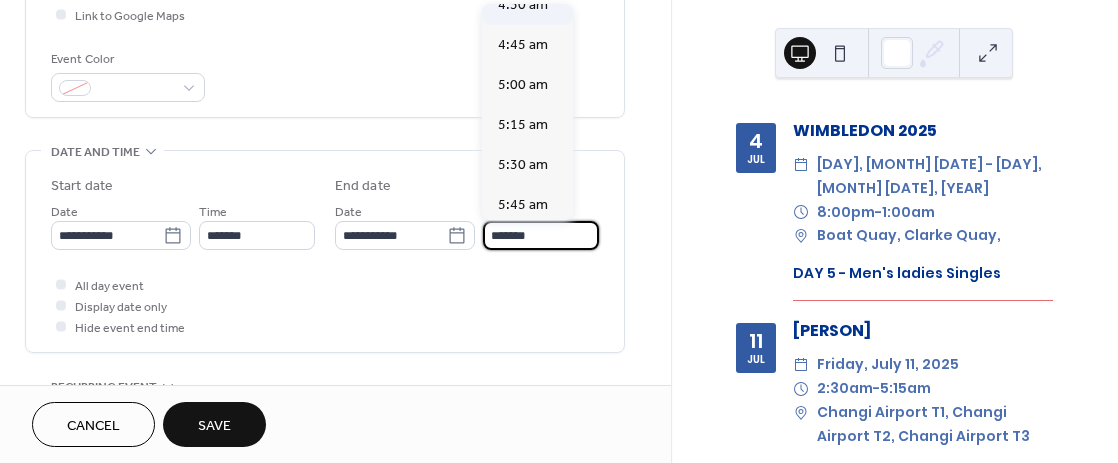 scroll, scrollTop: 300, scrollLeft: 0, axis: vertical 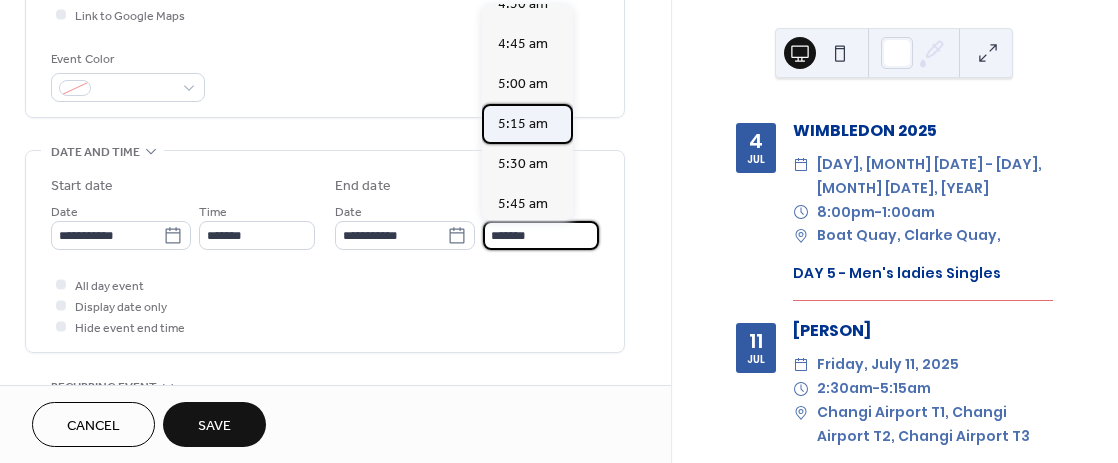 click on "5:15 am" at bounding box center [523, 124] 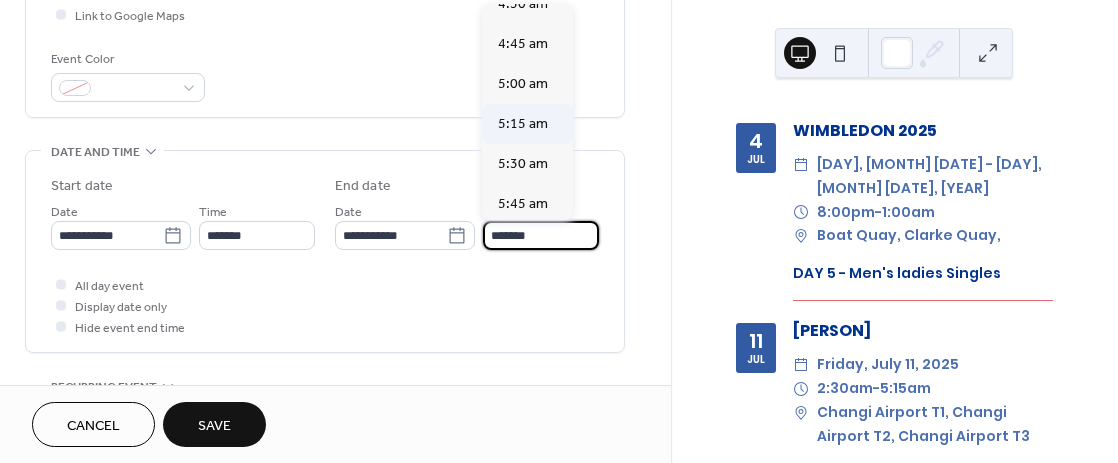 type on "*******" 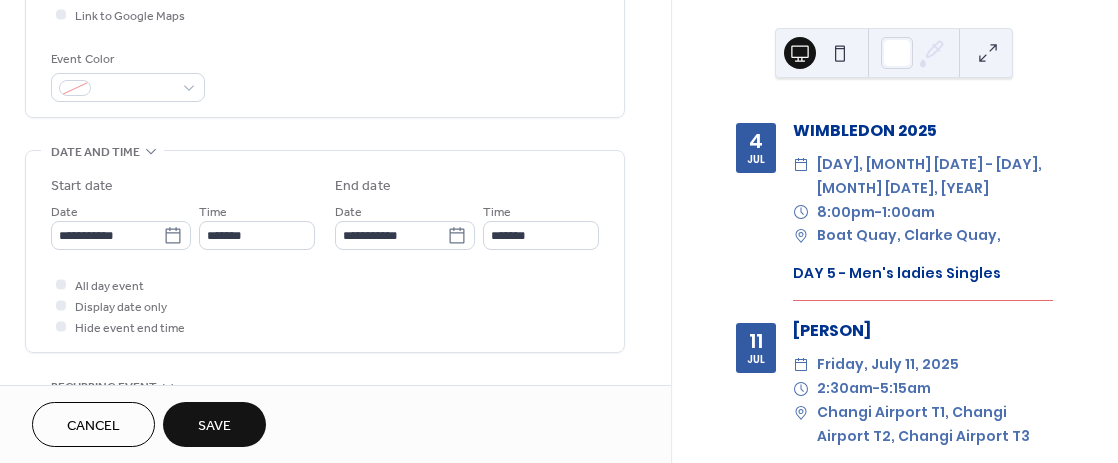 click on "Save" at bounding box center [214, 426] 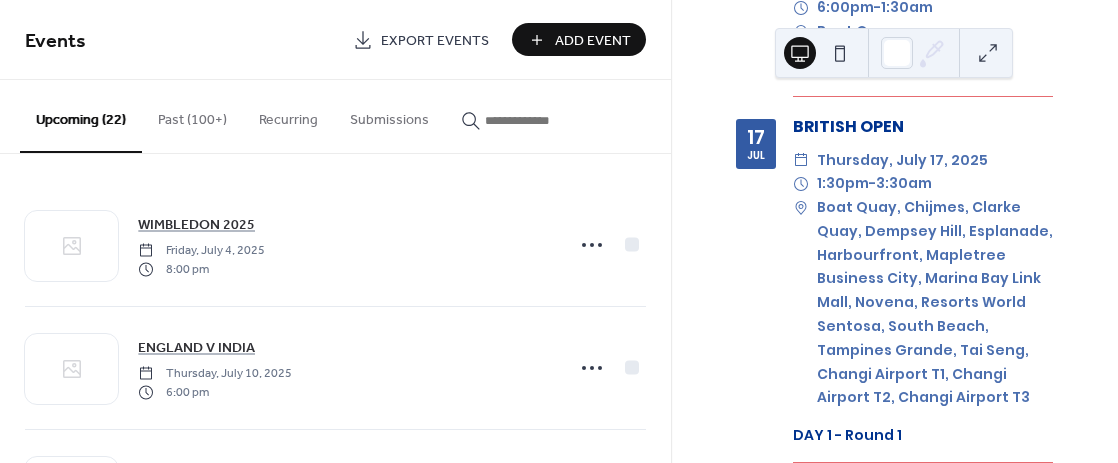 scroll, scrollTop: 4486, scrollLeft: 0, axis: vertical 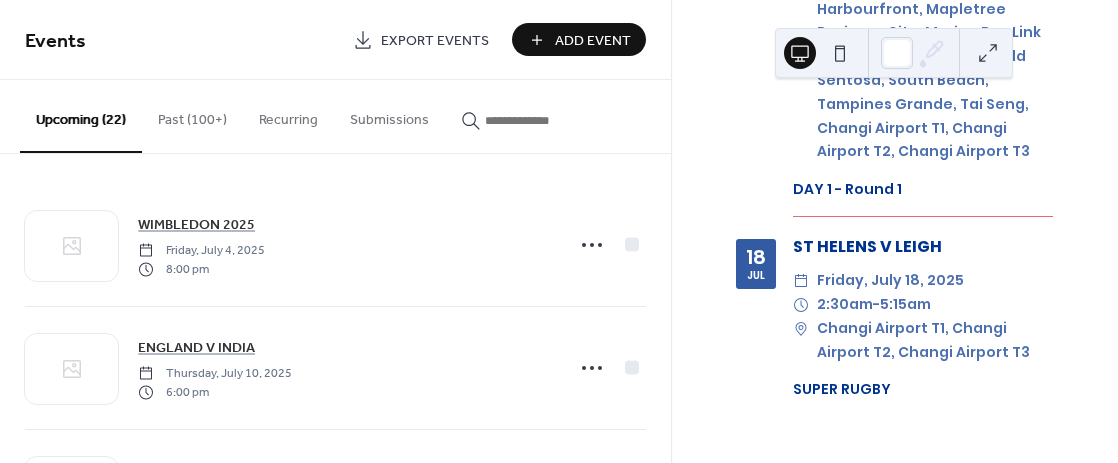 click on "Add Event" at bounding box center (593, 41) 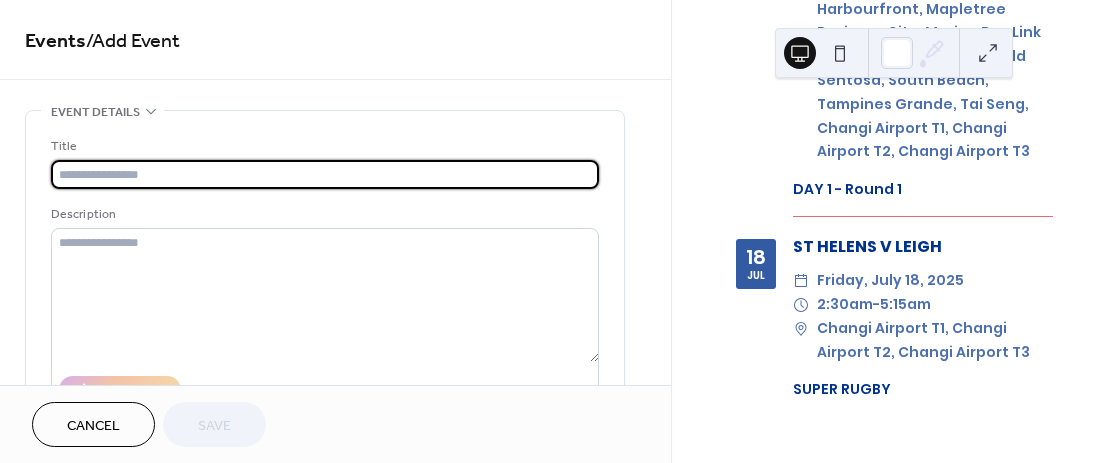 click at bounding box center (325, 174) 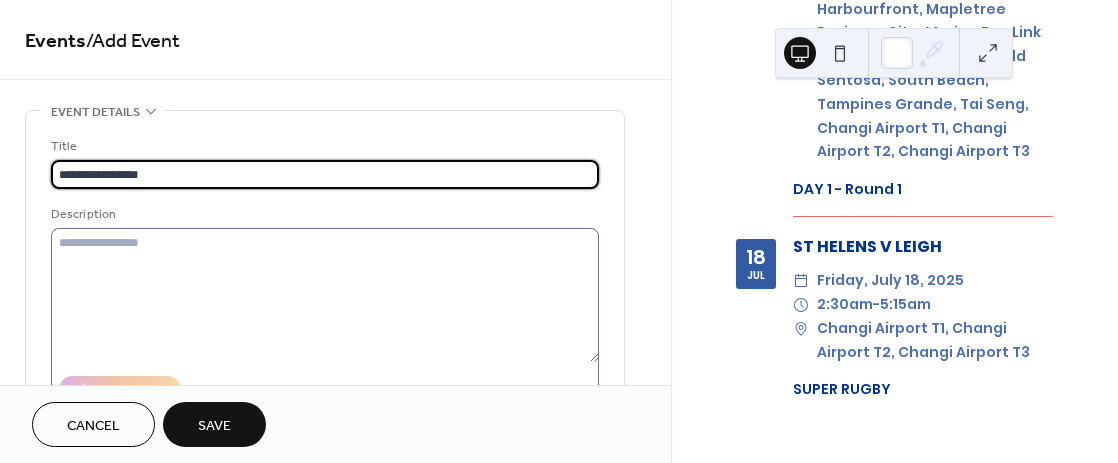 type on "**********" 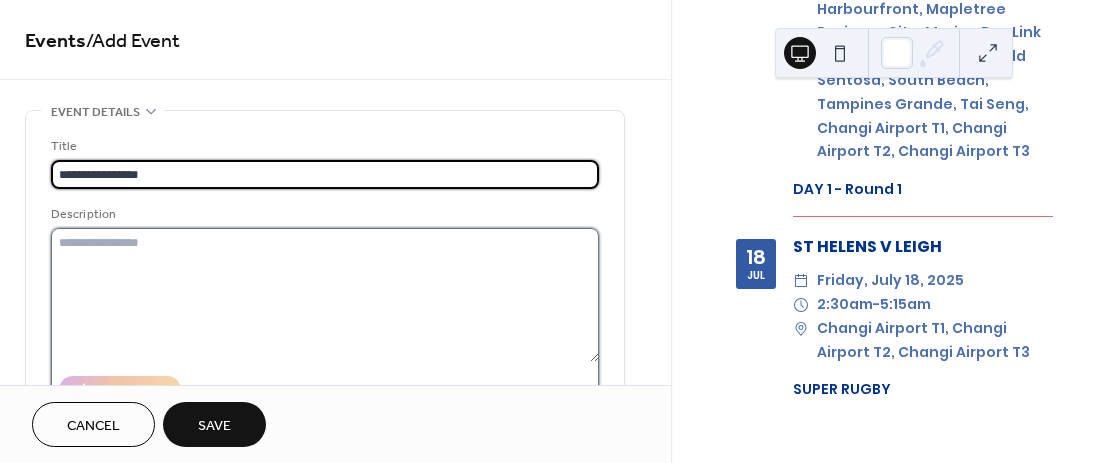 click at bounding box center [325, 295] 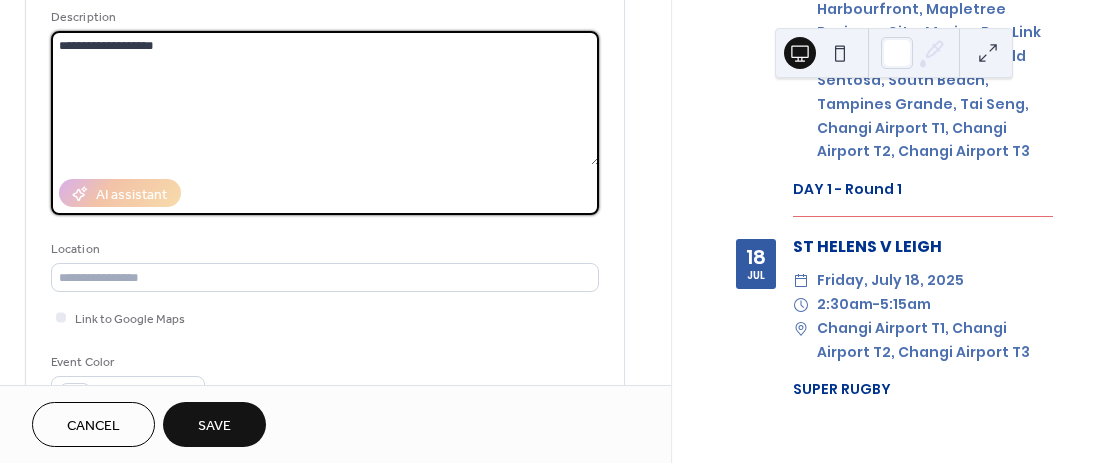 scroll, scrollTop: 200, scrollLeft: 0, axis: vertical 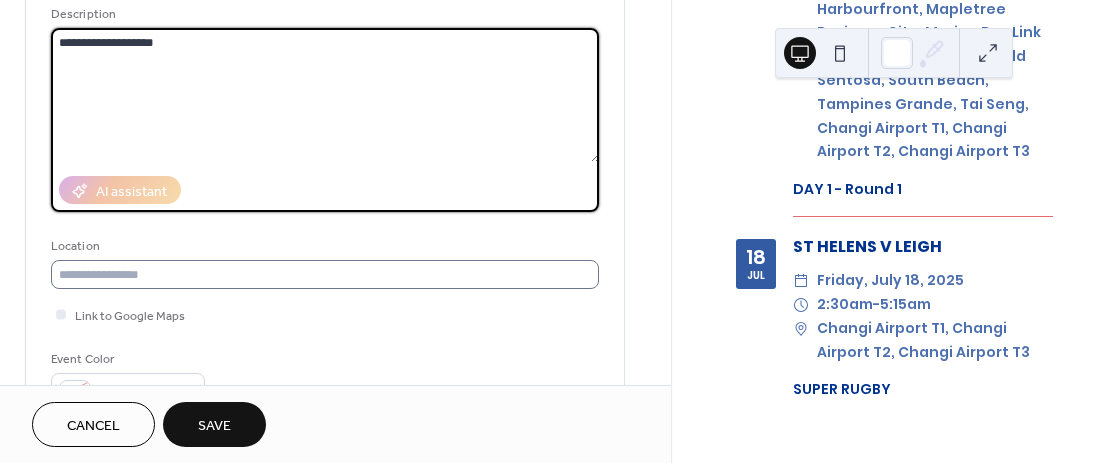 type on "**********" 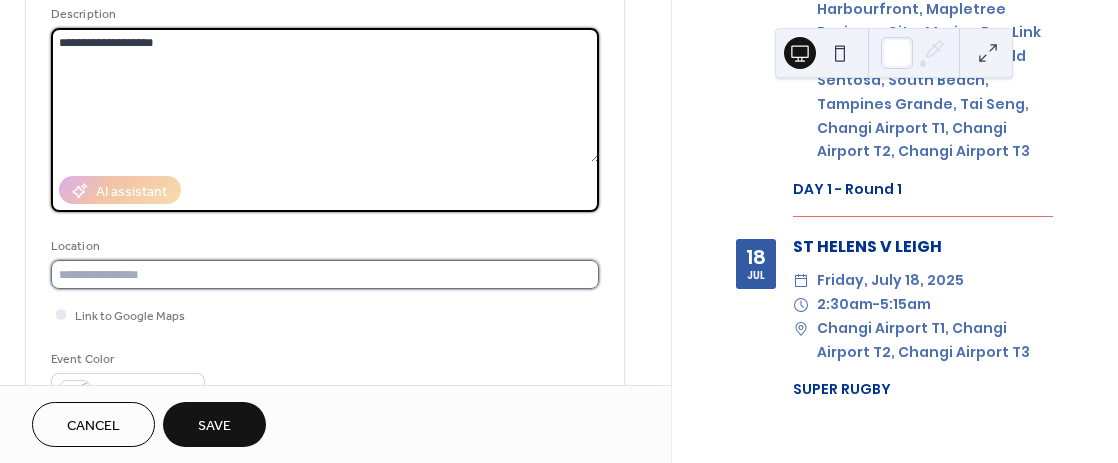 click at bounding box center [325, 274] 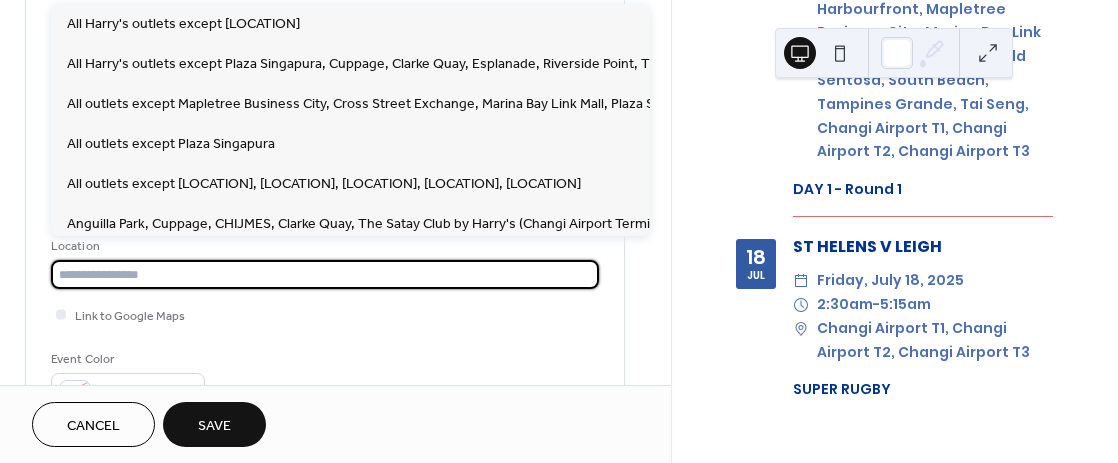 paste on "**********" 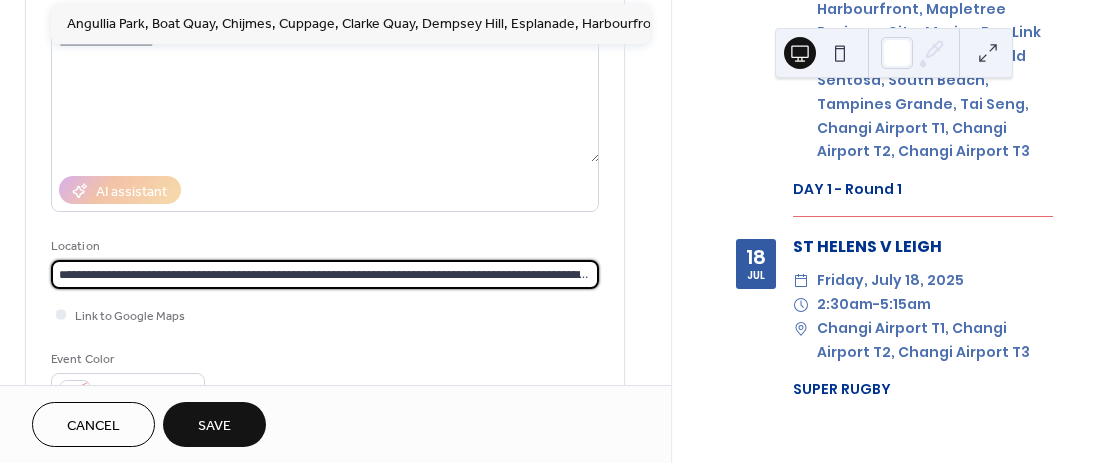 scroll, scrollTop: 0, scrollLeft: 987, axis: horizontal 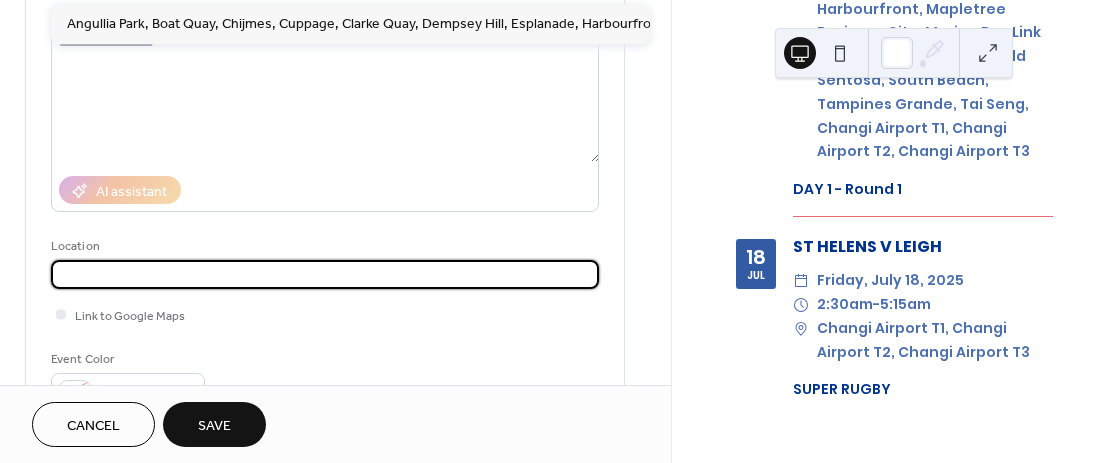 type on "**********" 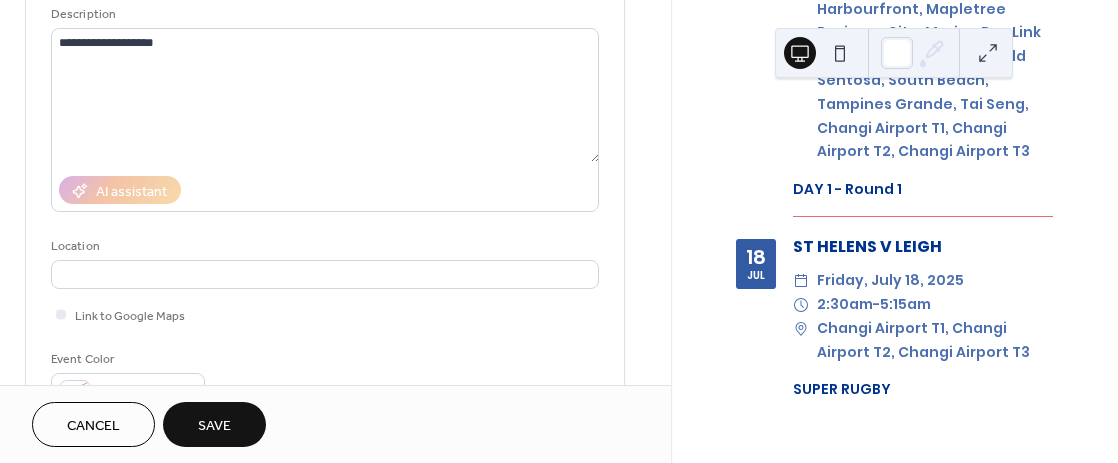scroll, scrollTop: 0, scrollLeft: 0, axis: both 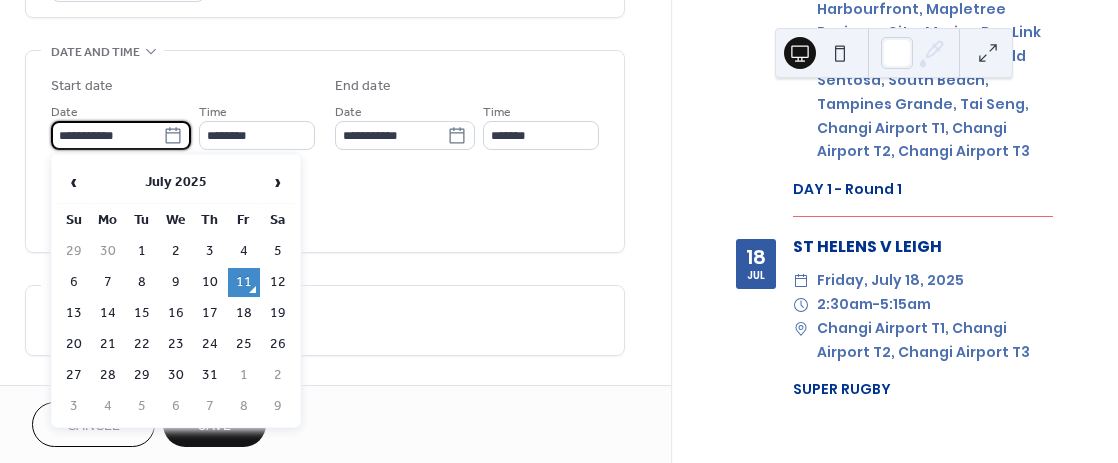 click on "**********" at bounding box center (107, 135) 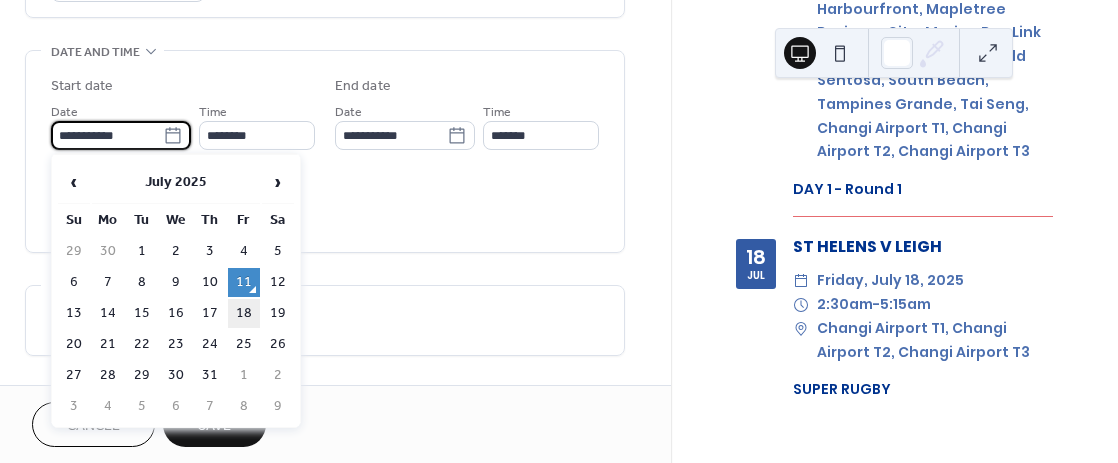click on "18" at bounding box center [244, 313] 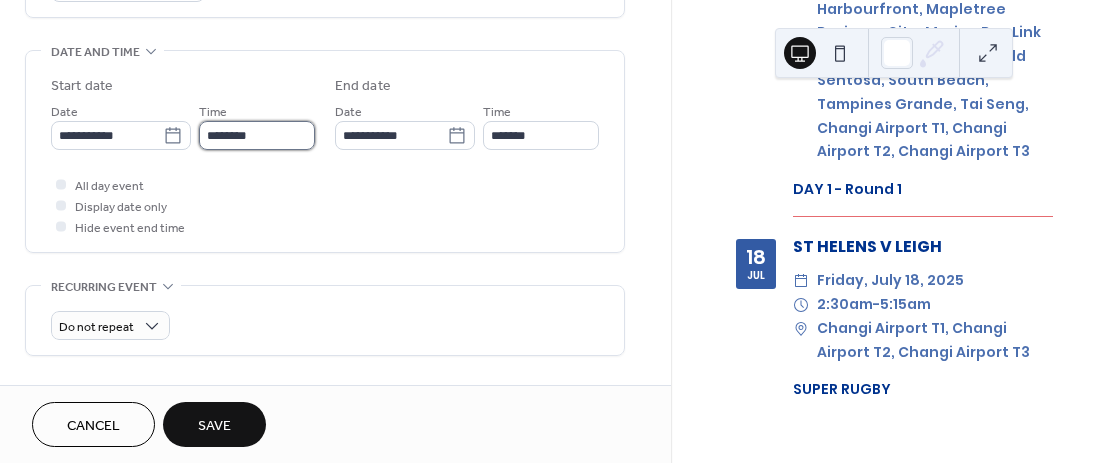 click on "********" at bounding box center (257, 135) 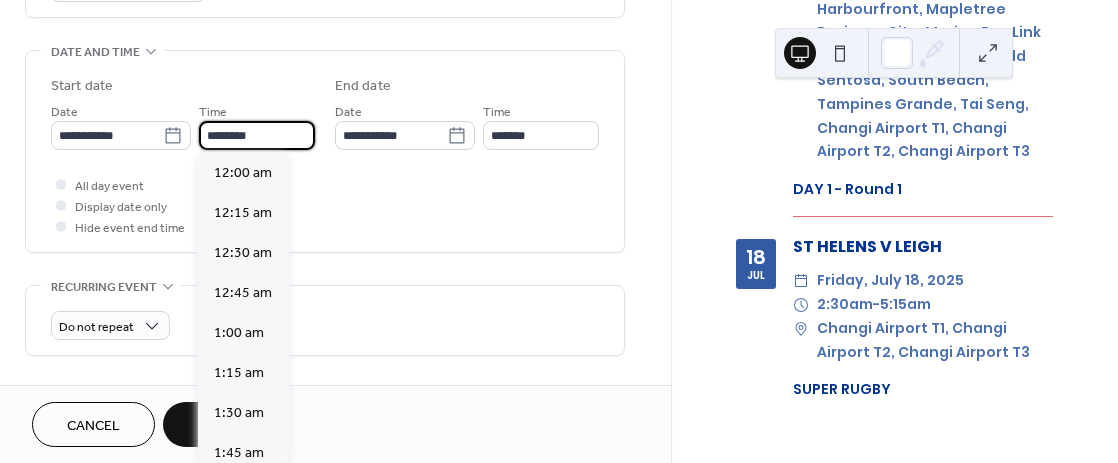 scroll, scrollTop: 1936, scrollLeft: 0, axis: vertical 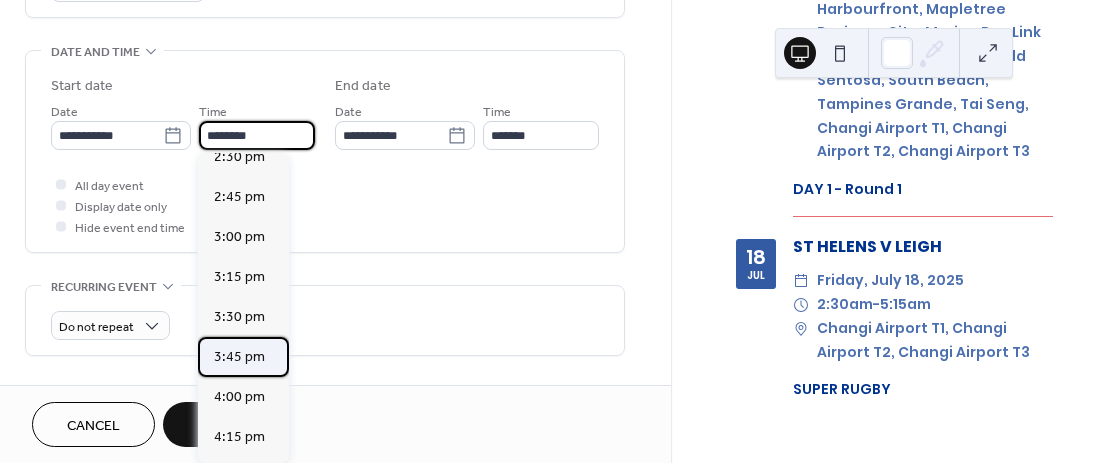 click on "3:45 pm" at bounding box center [239, 357] 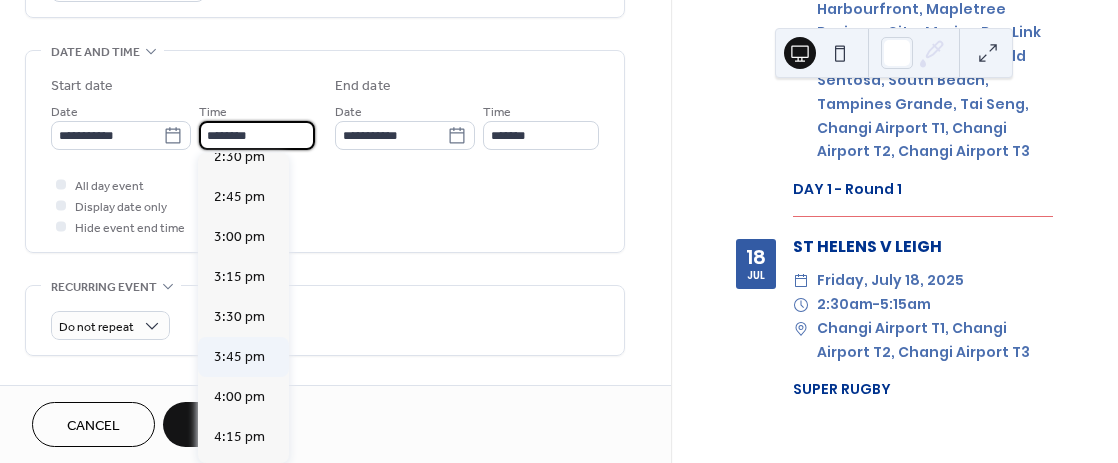 type on "*******" 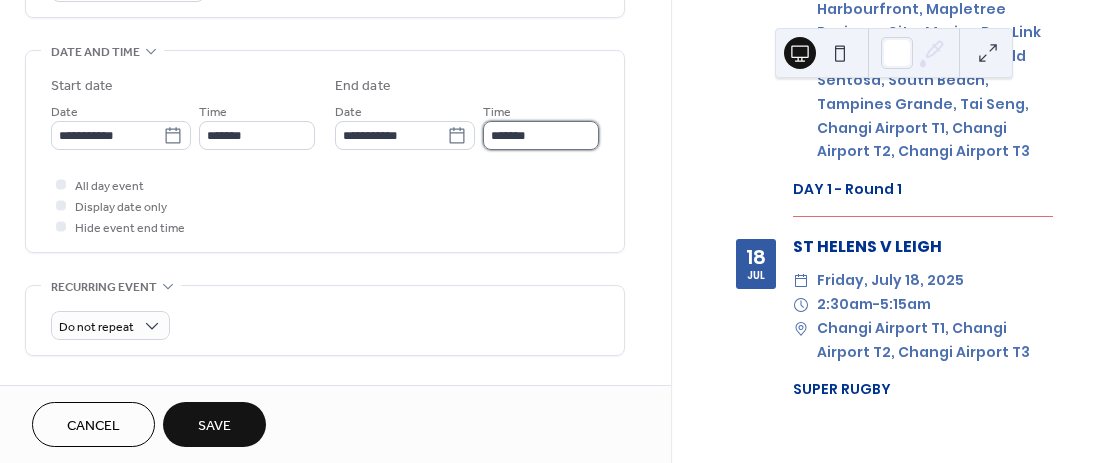 click on "*******" at bounding box center (541, 135) 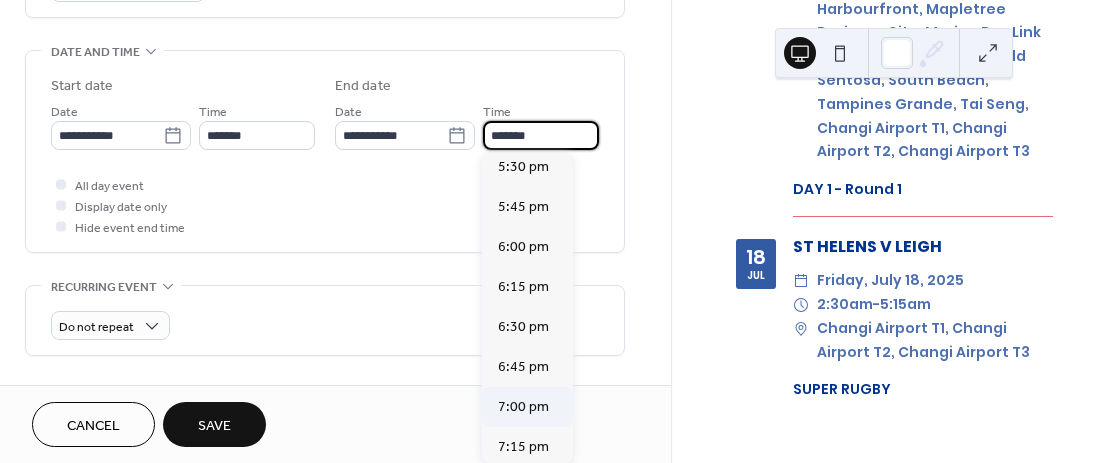 scroll, scrollTop: 200, scrollLeft: 0, axis: vertical 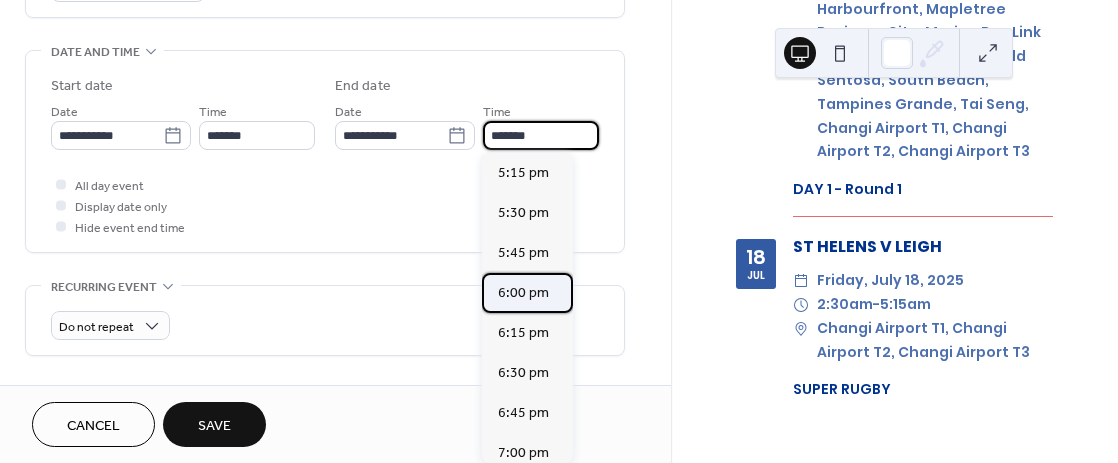 click on "6:00 pm" at bounding box center [523, 293] 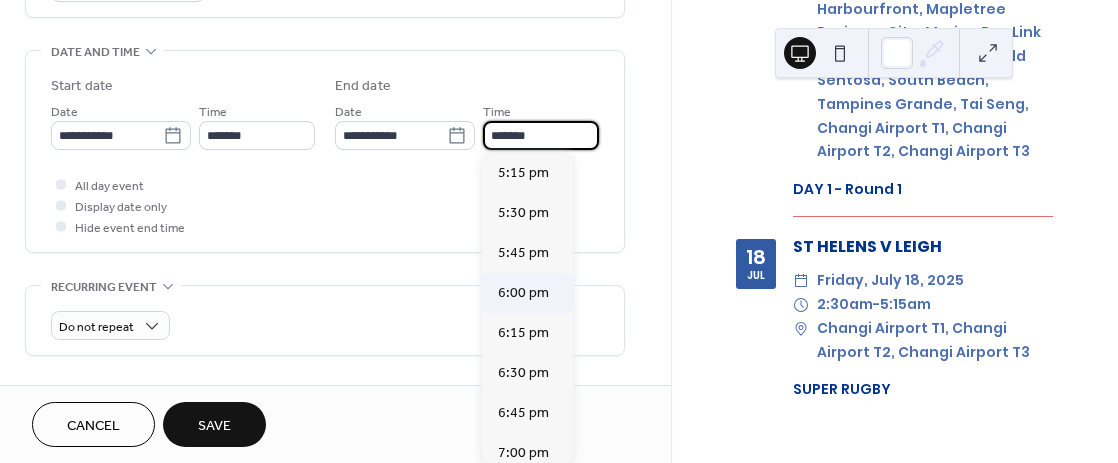 type on "*******" 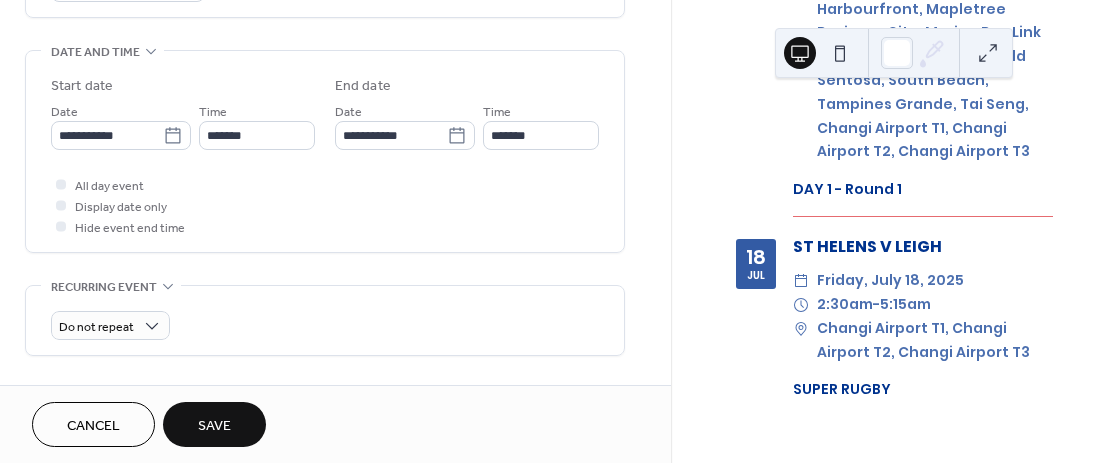 click on "Save" at bounding box center [214, 426] 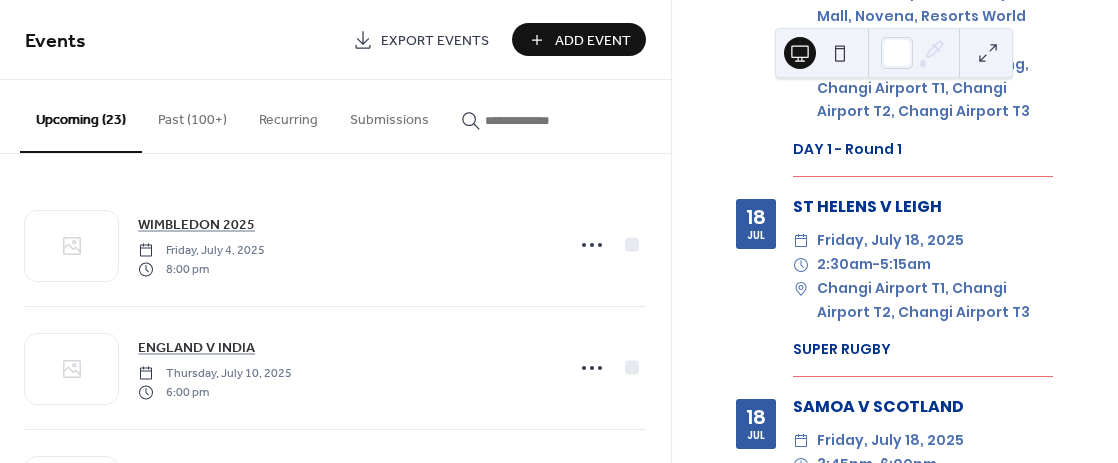 scroll, scrollTop: 4876, scrollLeft: 0, axis: vertical 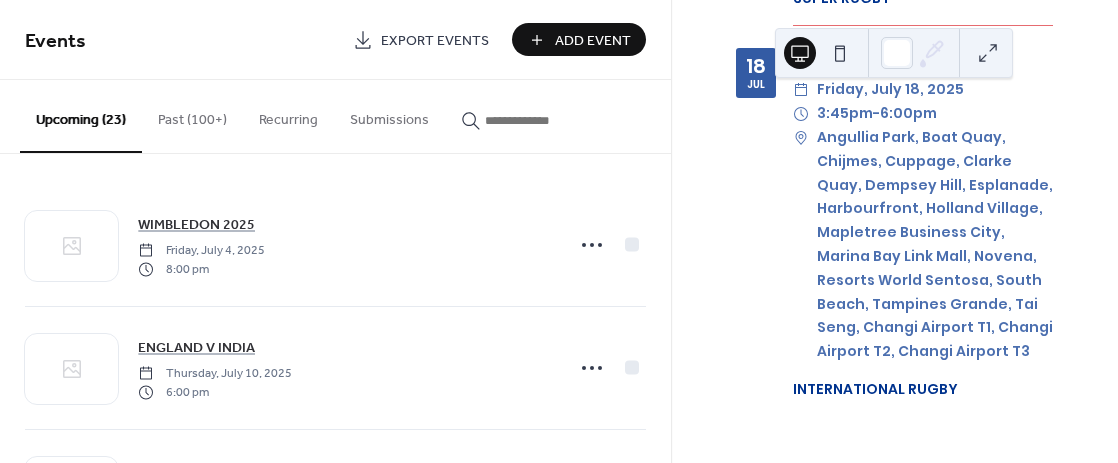 click on "Add Event" at bounding box center [593, 41] 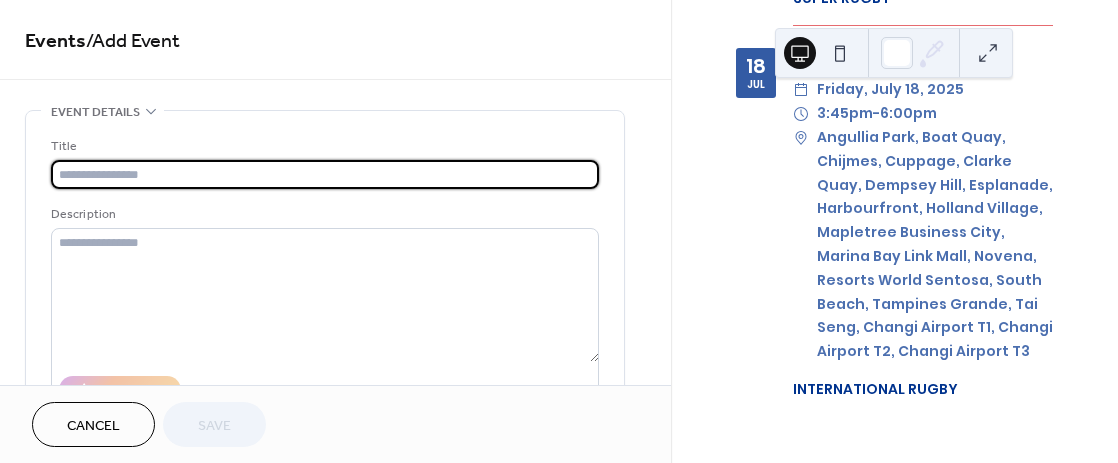 click at bounding box center (325, 174) 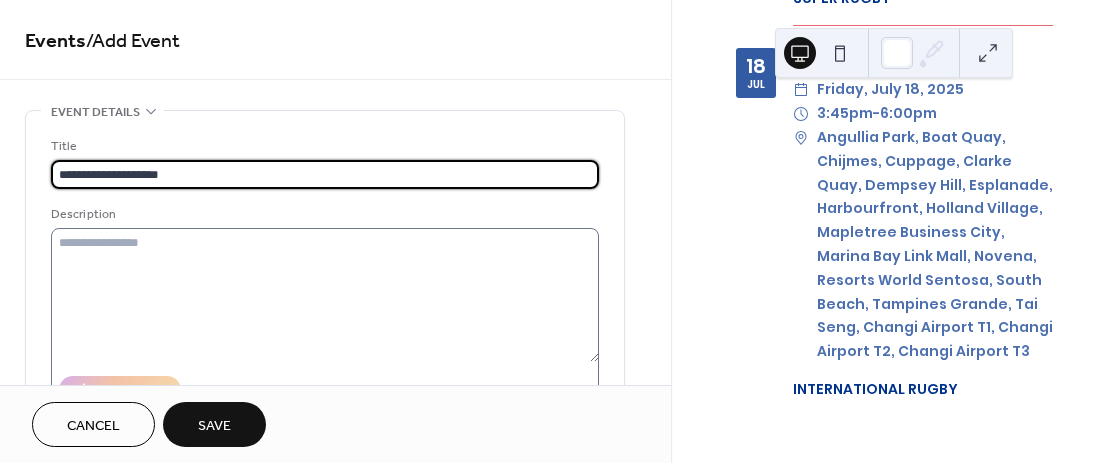 type on "**********" 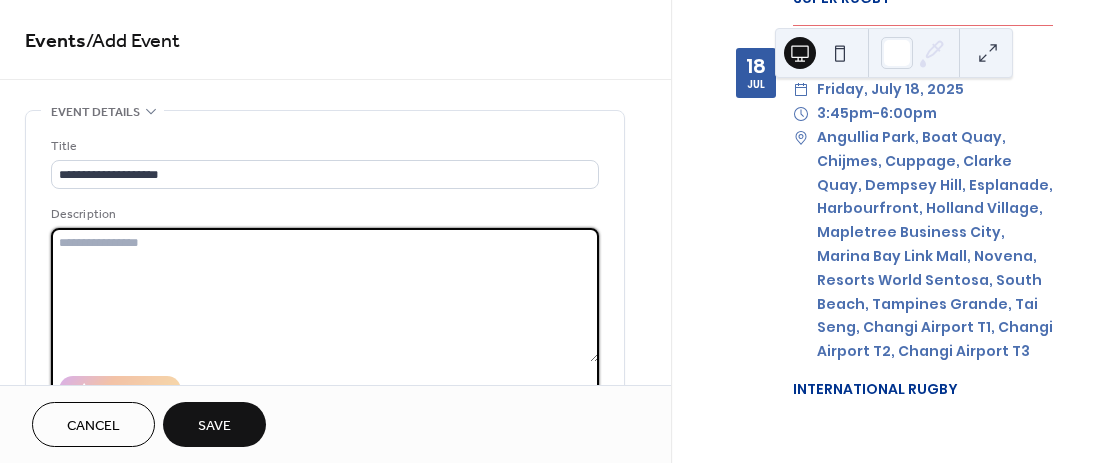 click at bounding box center (325, 295) 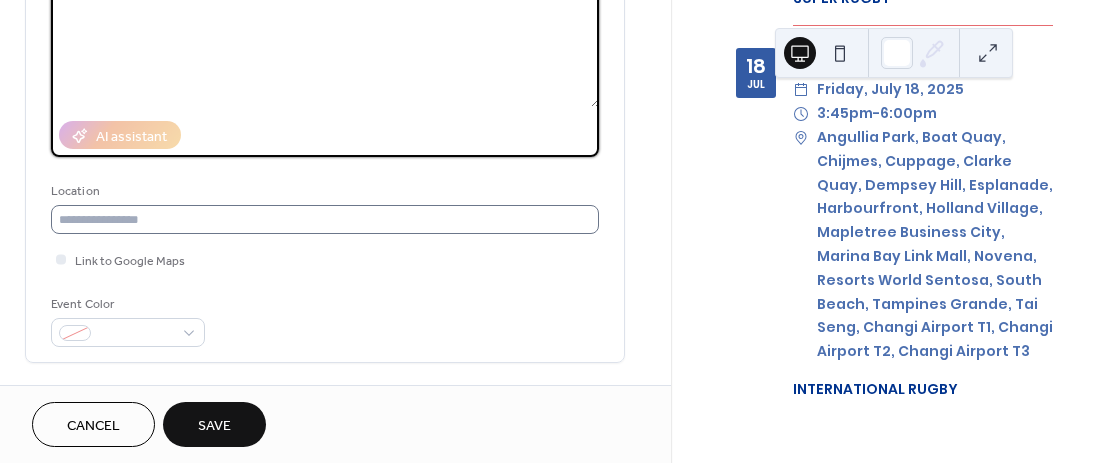 scroll, scrollTop: 300, scrollLeft: 0, axis: vertical 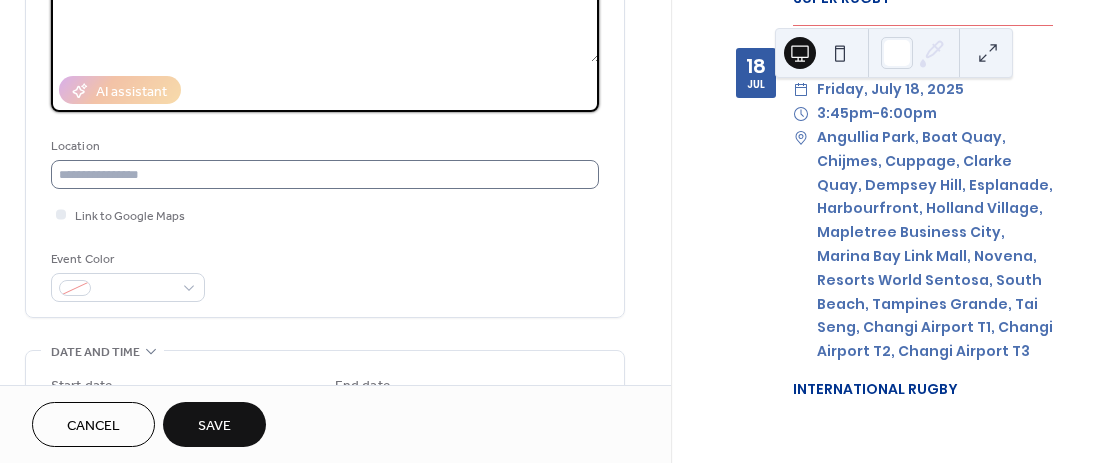 type on "***" 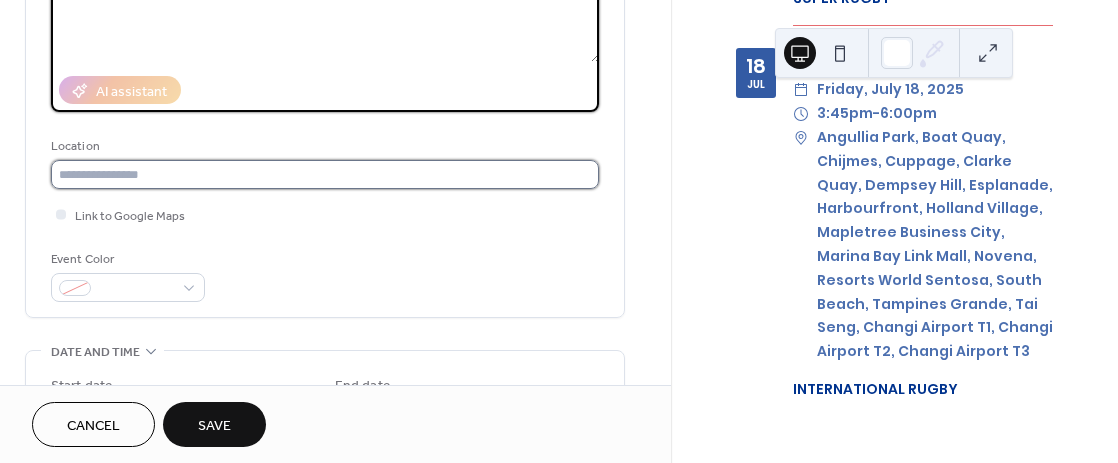 click at bounding box center [325, 174] 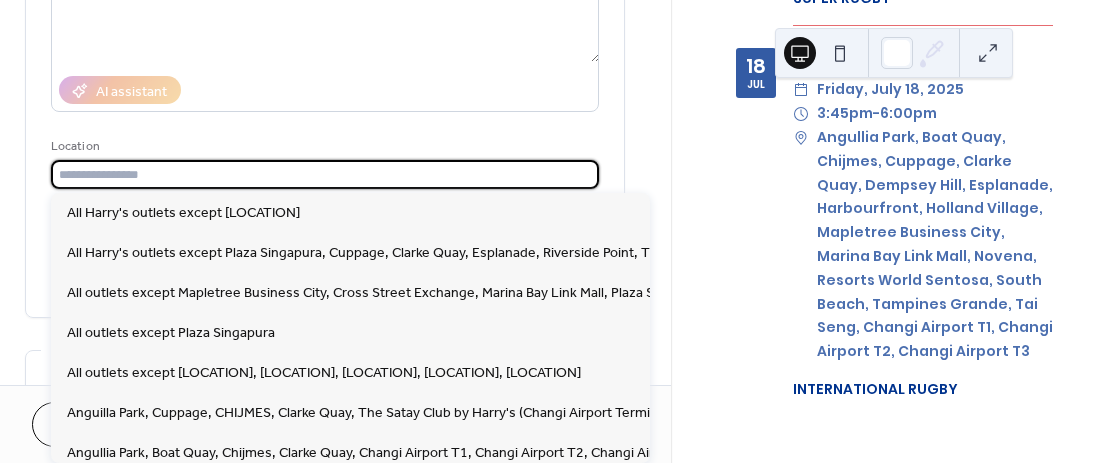 paste on "**********" 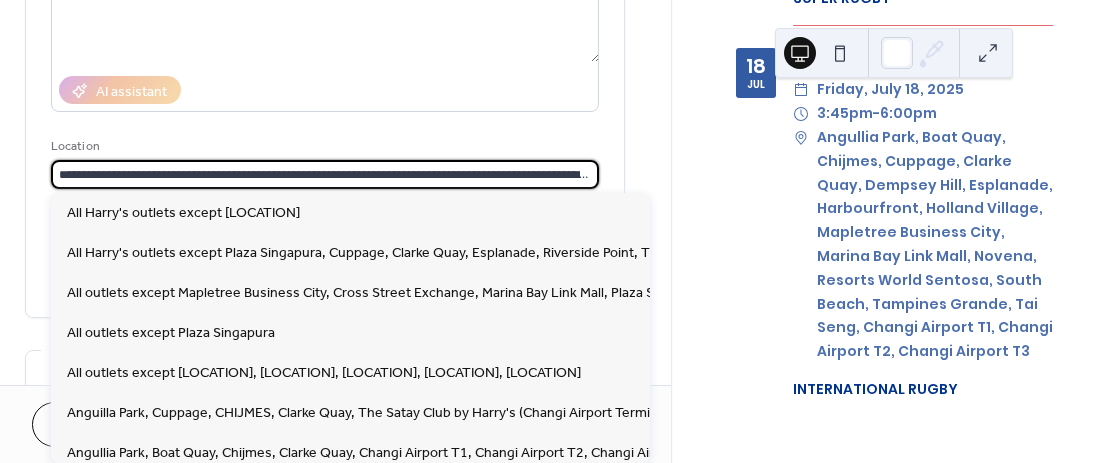 scroll, scrollTop: 0, scrollLeft: 987, axis: horizontal 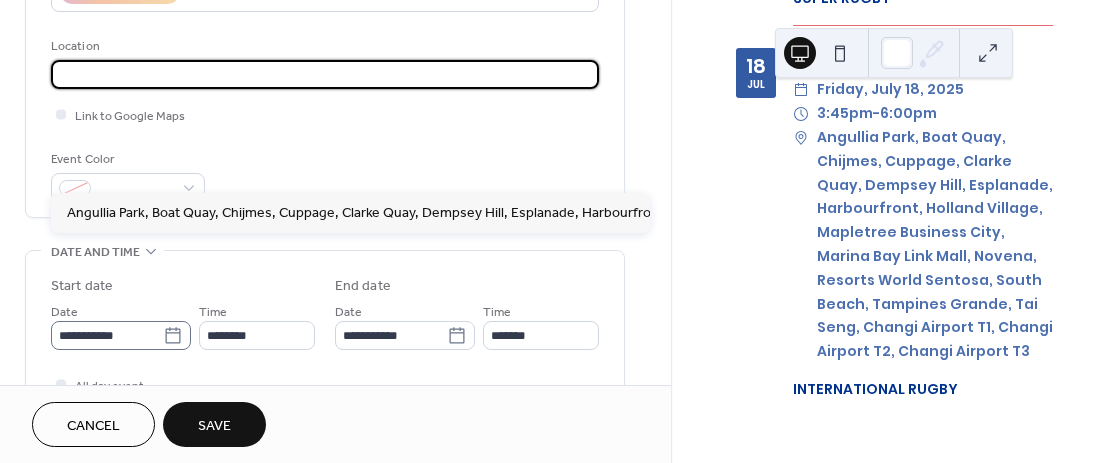 type on "**********" 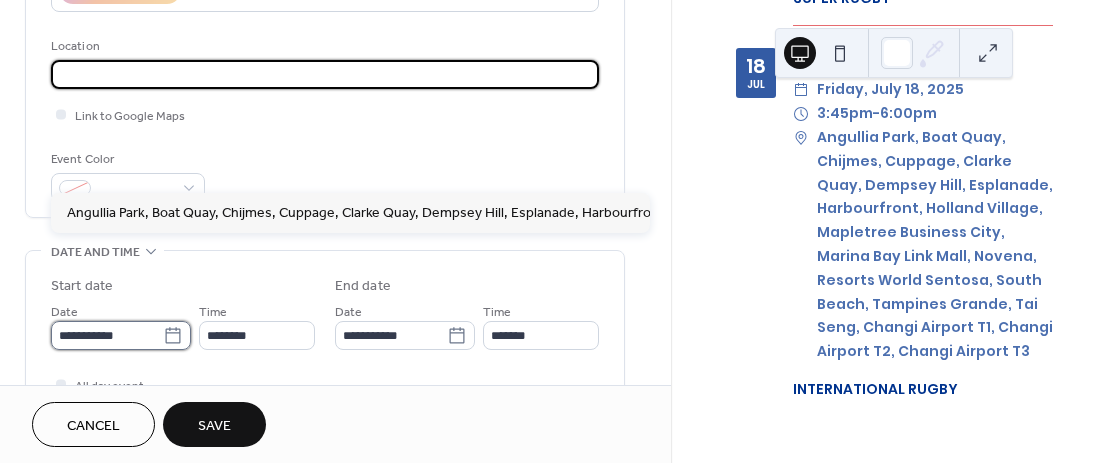 click on "**********" at bounding box center [107, 335] 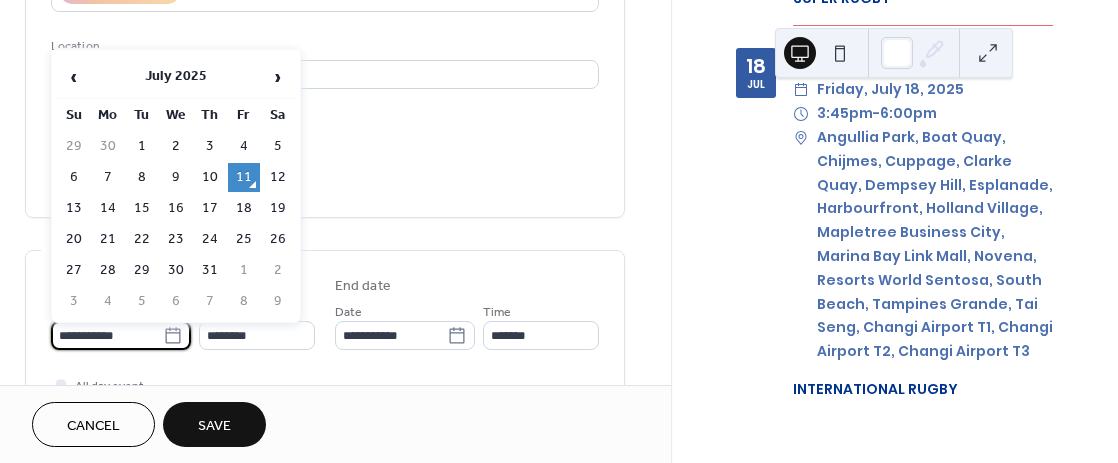 scroll, scrollTop: 0, scrollLeft: 0, axis: both 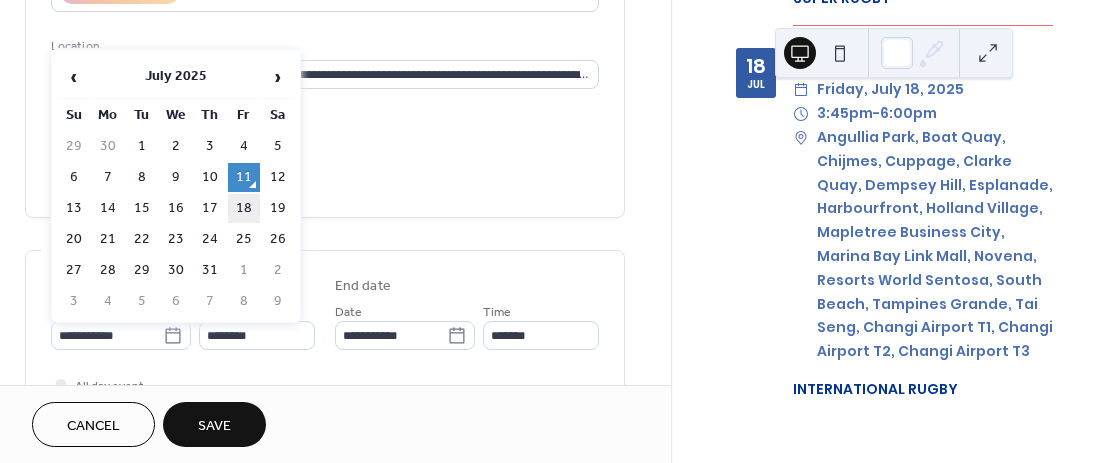 click on "18" at bounding box center [244, 208] 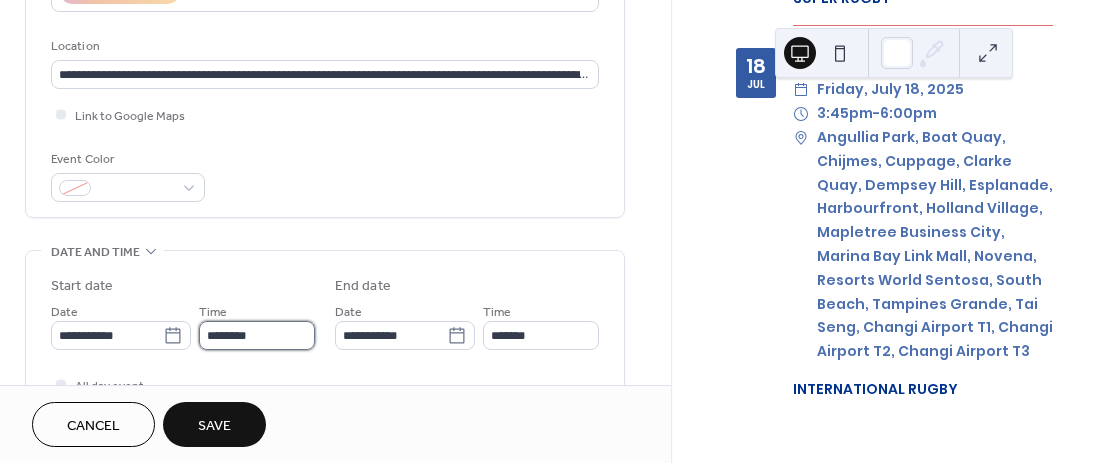 click on "********" at bounding box center [257, 335] 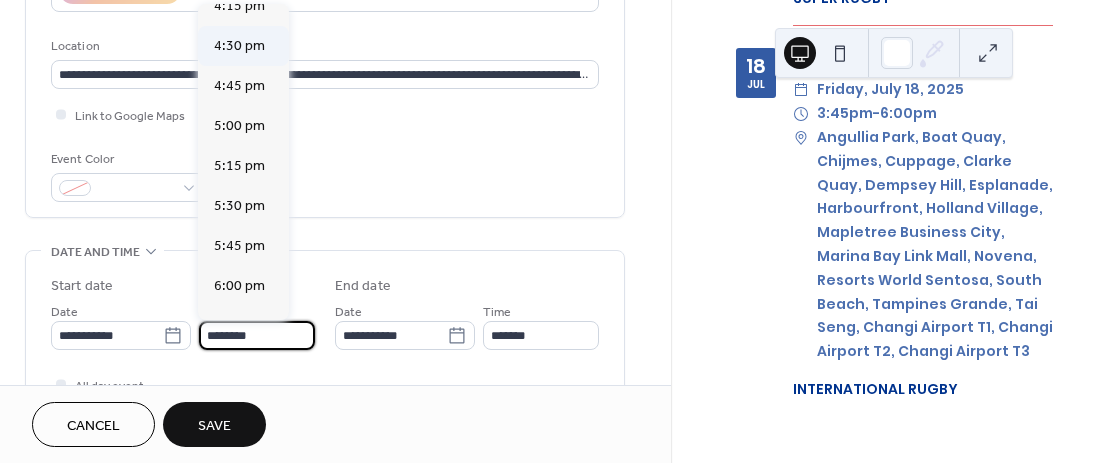 scroll, scrollTop: 2636, scrollLeft: 0, axis: vertical 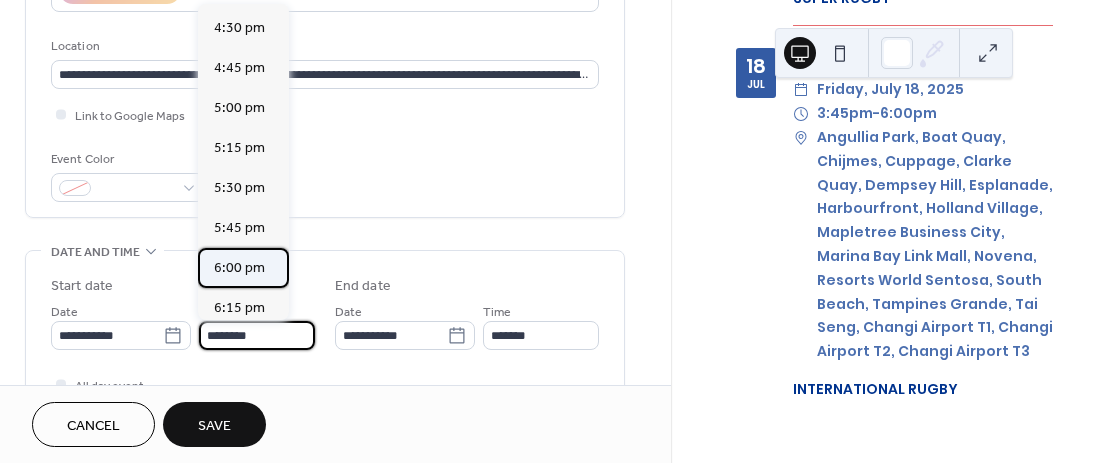 click on "6:00 pm" at bounding box center [239, 268] 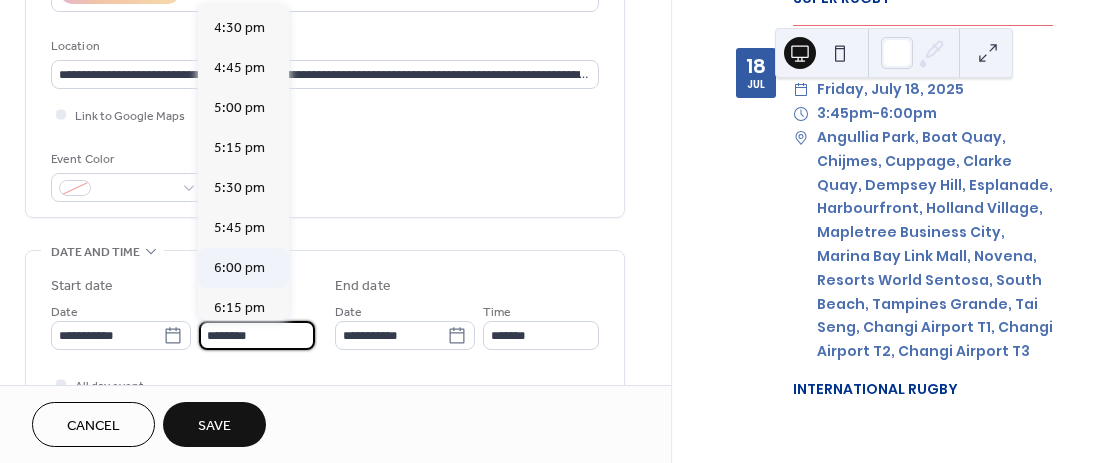 type on "*******" 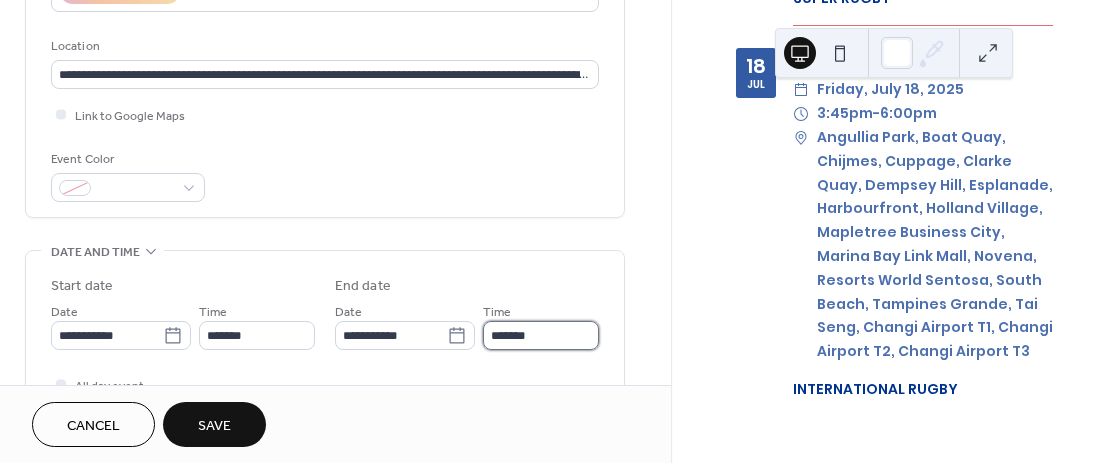 click on "*******" at bounding box center [541, 335] 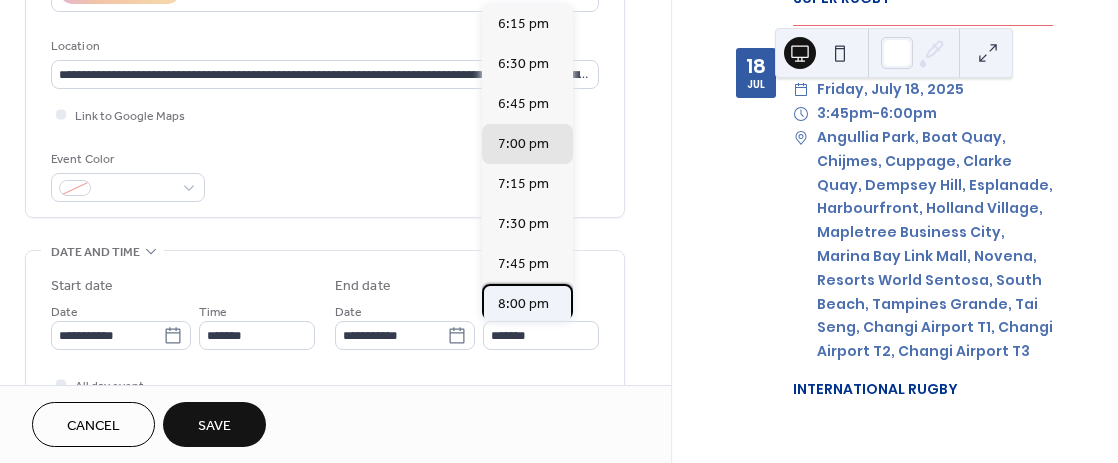 click on "8:00 pm" at bounding box center (523, 304) 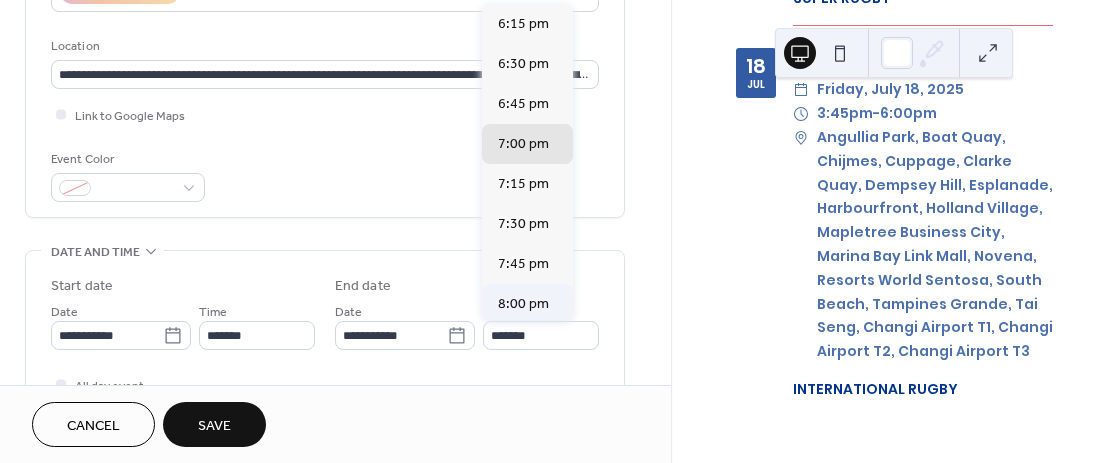 type on "*******" 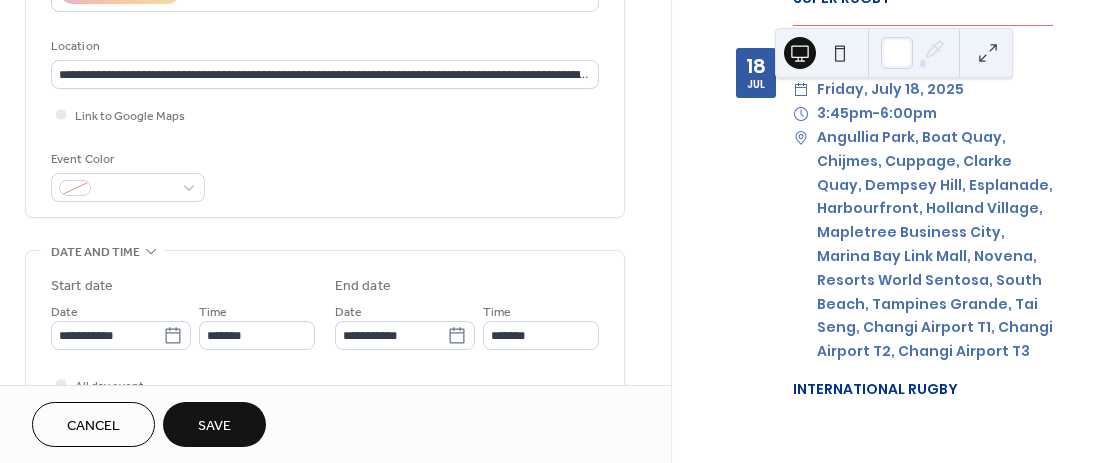 click on "Save" at bounding box center [214, 426] 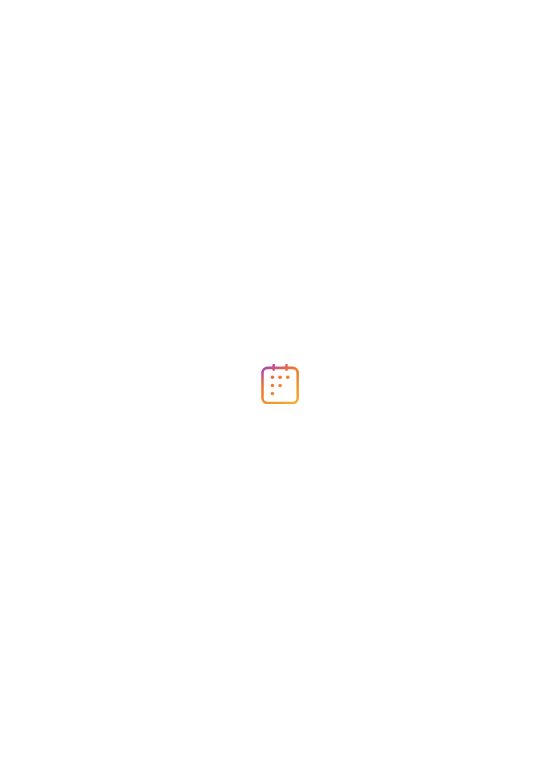 scroll, scrollTop: 0, scrollLeft: 0, axis: both 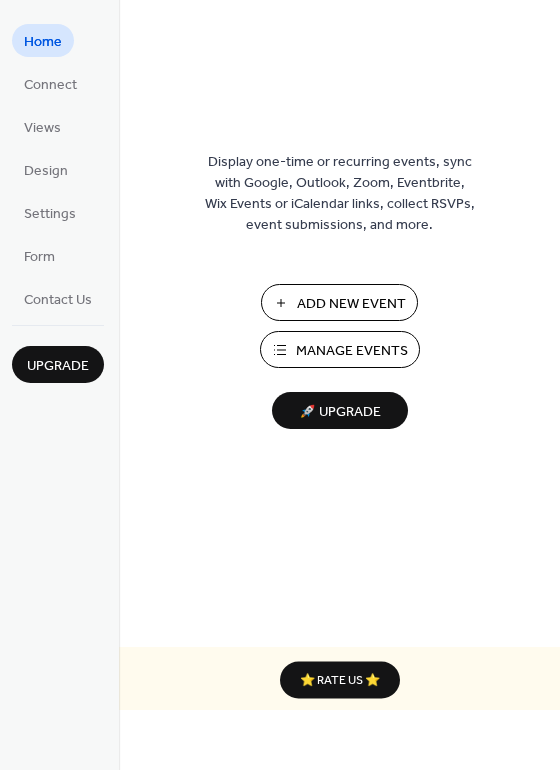 click on "Add New Event" at bounding box center (351, 304) 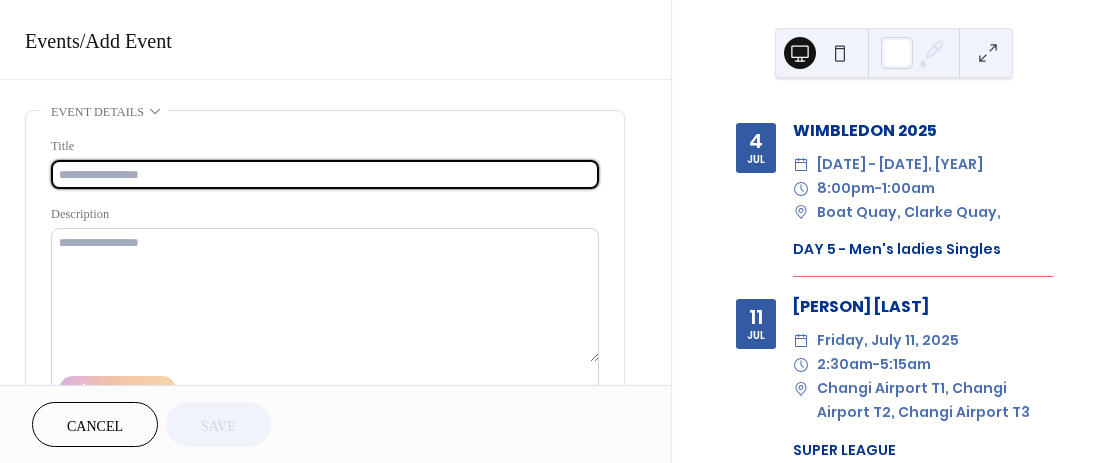 scroll, scrollTop: 0, scrollLeft: 0, axis: both 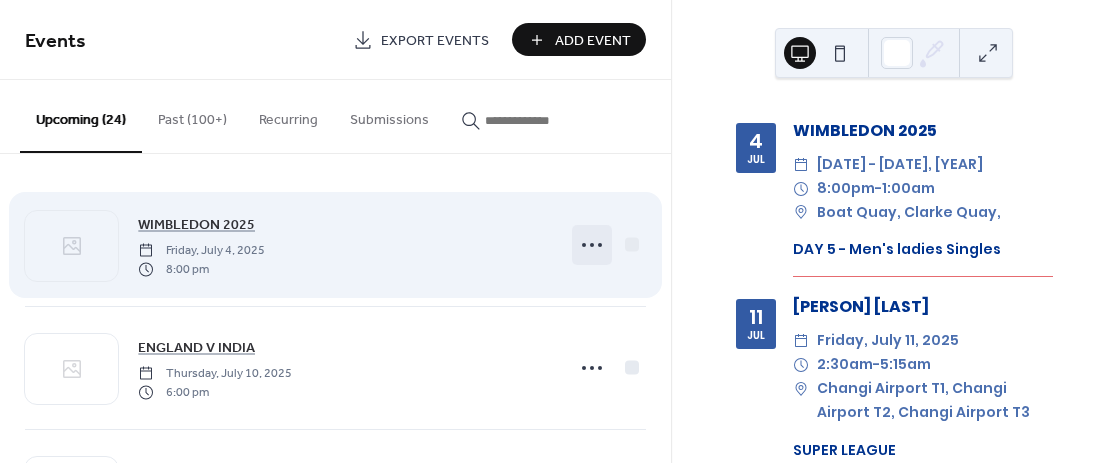click 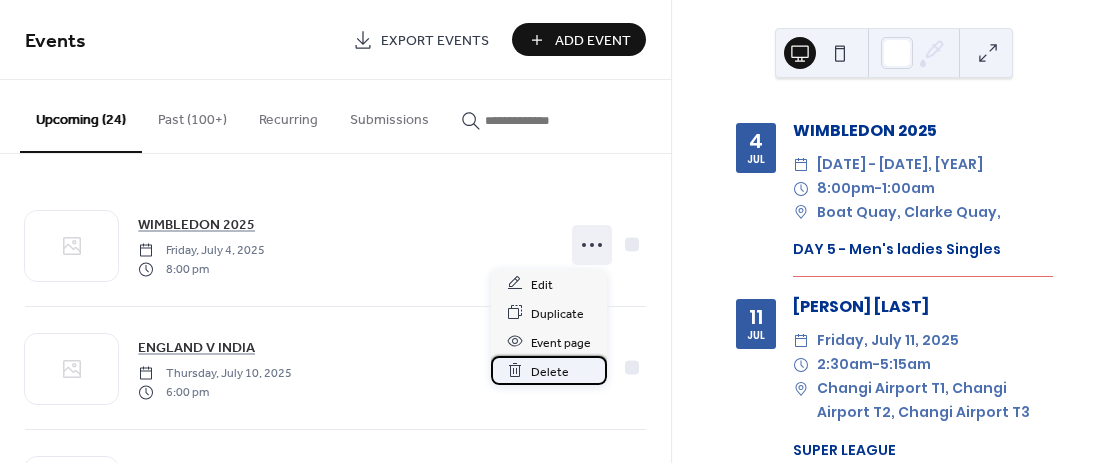 click on "Delete" at bounding box center [550, 371] 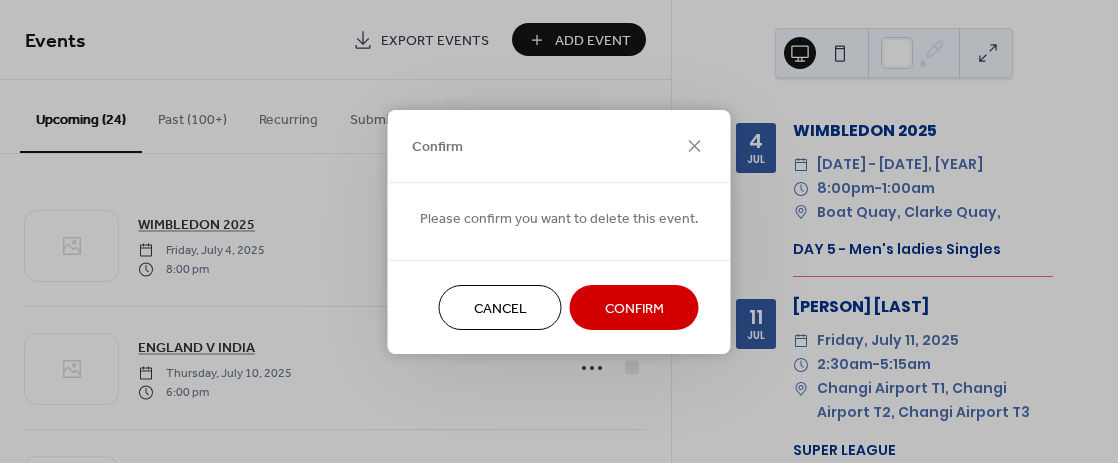 click on "Confirm" at bounding box center [634, 308] 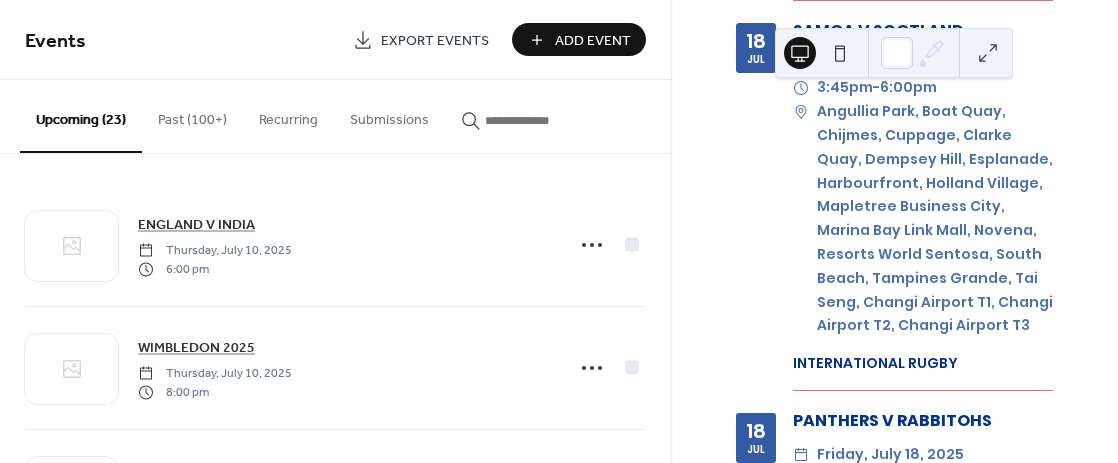 scroll, scrollTop: 5090, scrollLeft: 0, axis: vertical 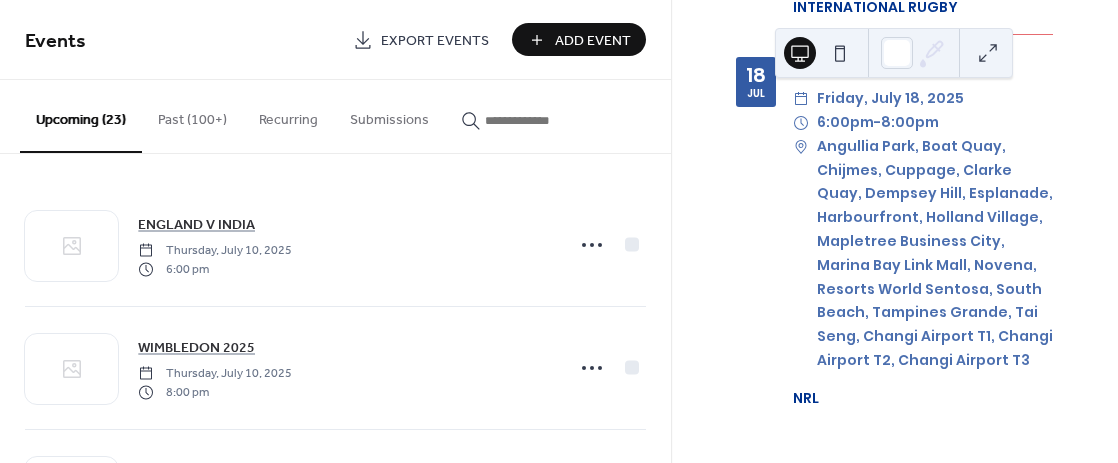 click on "Add Event" at bounding box center (593, 41) 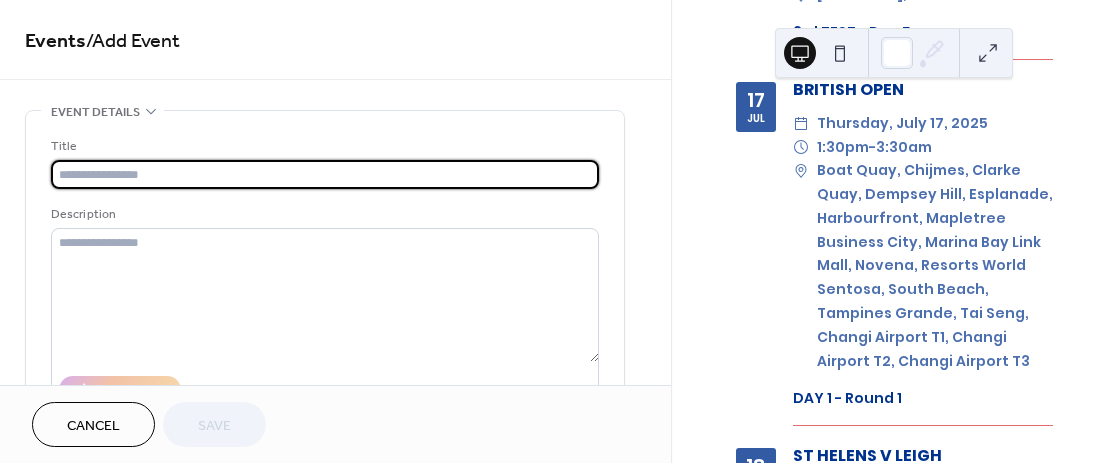 scroll, scrollTop: 4090, scrollLeft: 0, axis: vertical 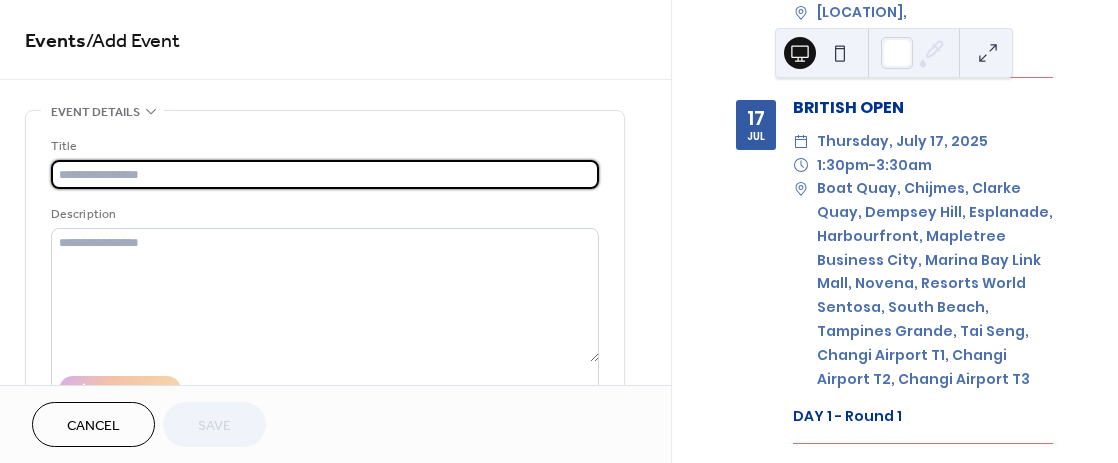 click at bounding box center [325, 174] 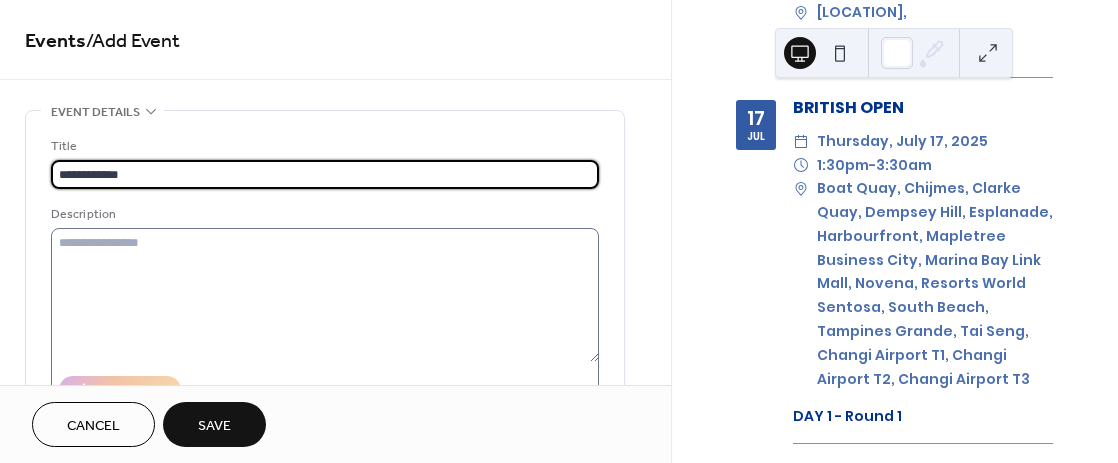 type on "**********" 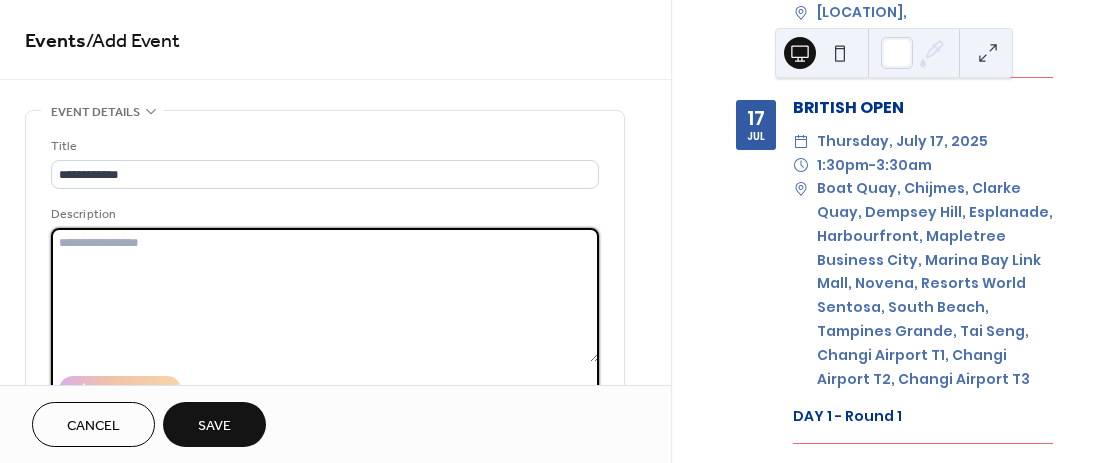 click at bounding box center [325, 295] 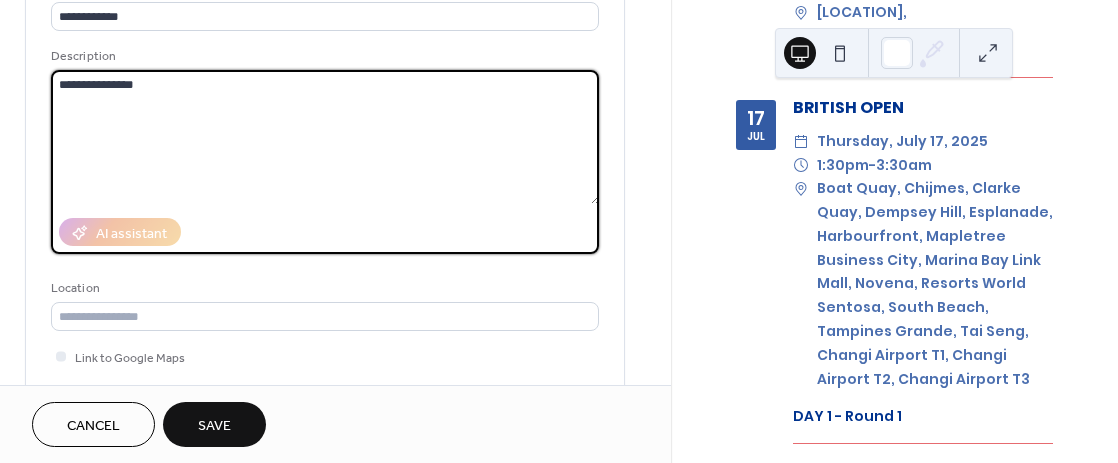 scroll, scrollTop: 200, scrollLeft: 0, axis: vertical 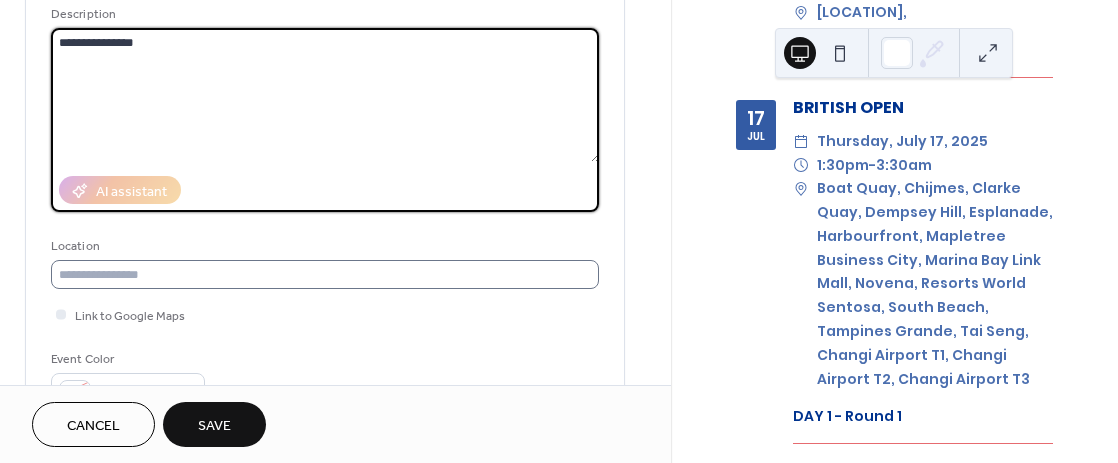 type on "**********" 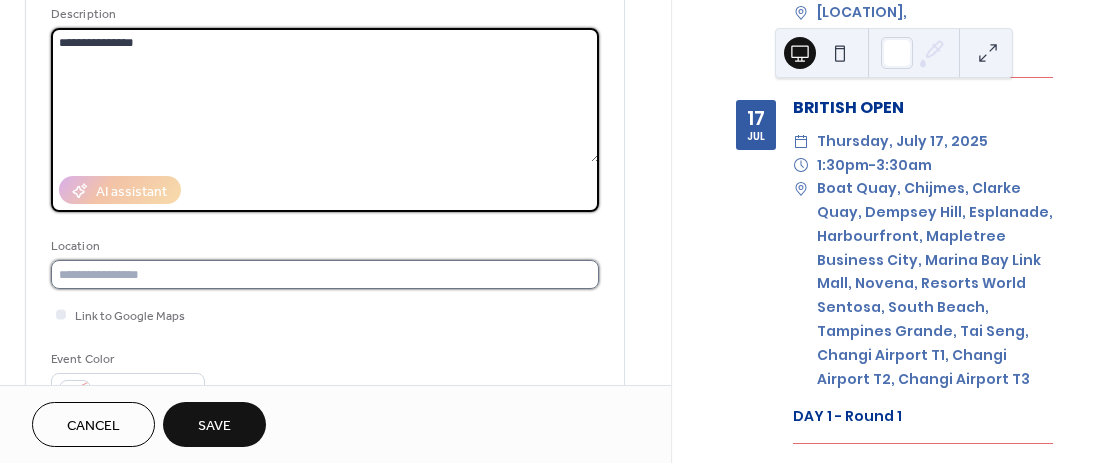click at bounding box center [325, 274] 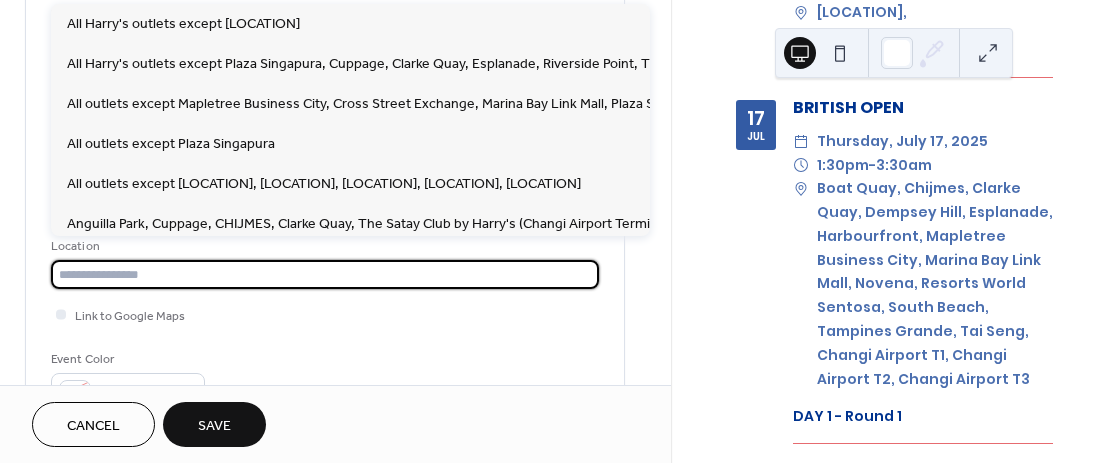 paste on "**********" 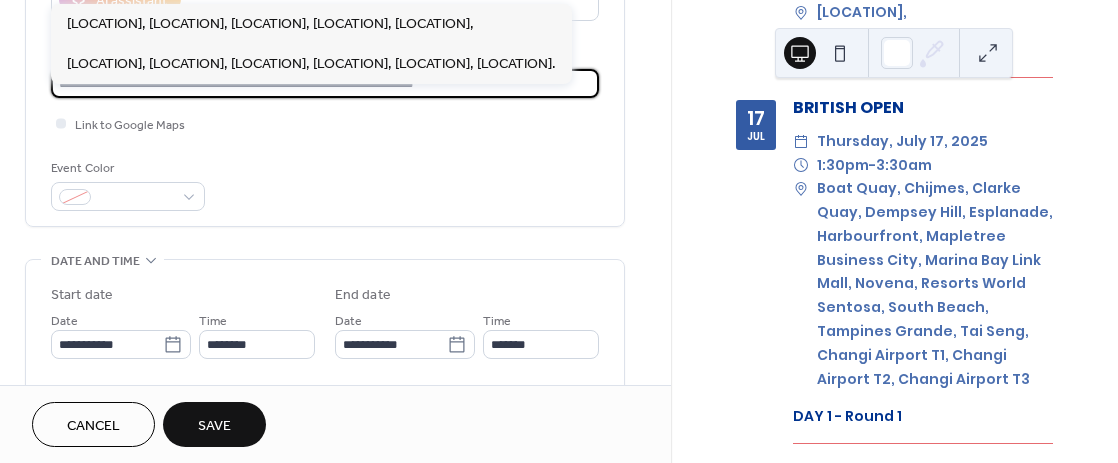 scroll, scrollTop: 400, scrollLeft: 0, axis: vertical 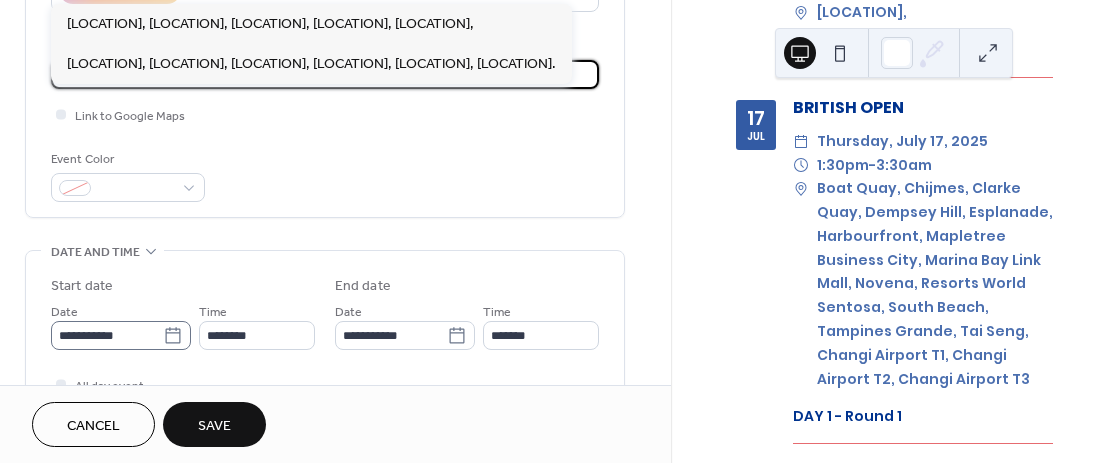 type on "**********" 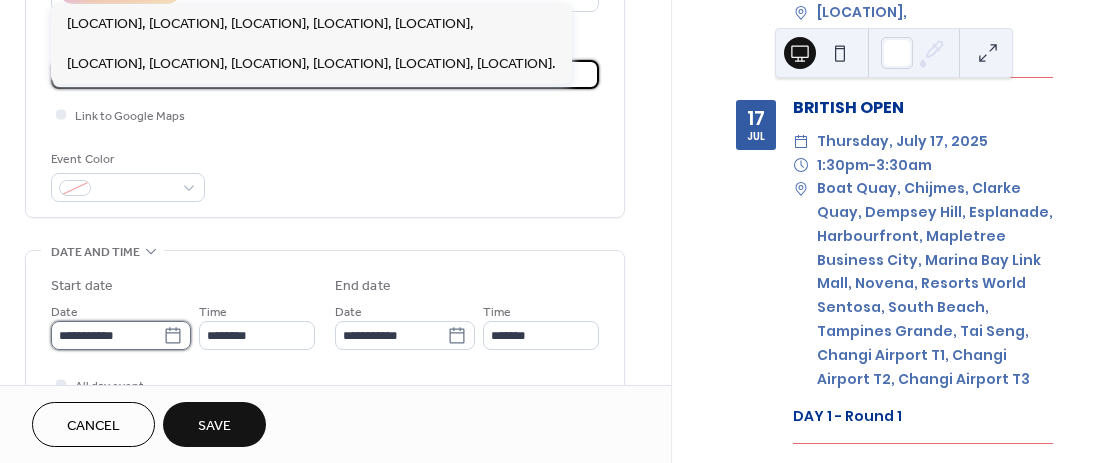 click on "**********" at bounding box center (107, 335) 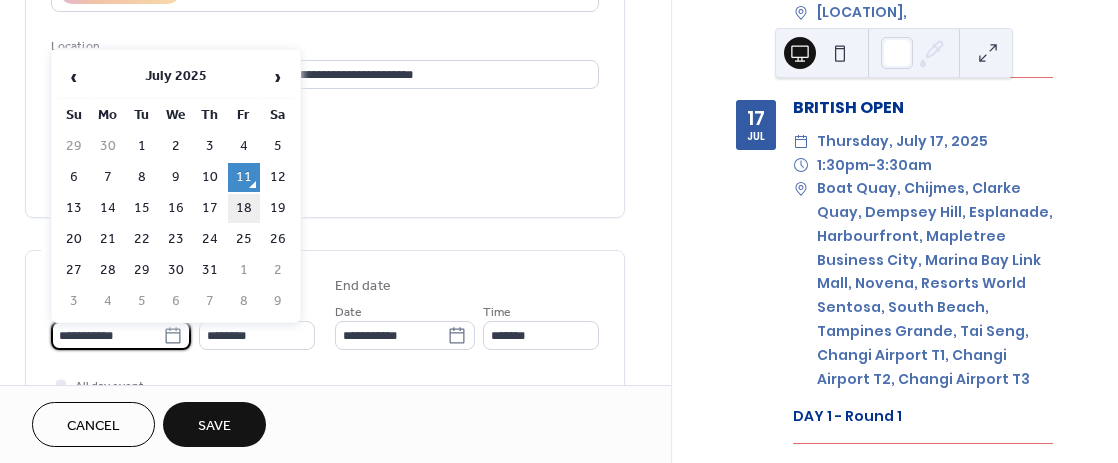 click on "18" at bounding box center (244, 208) 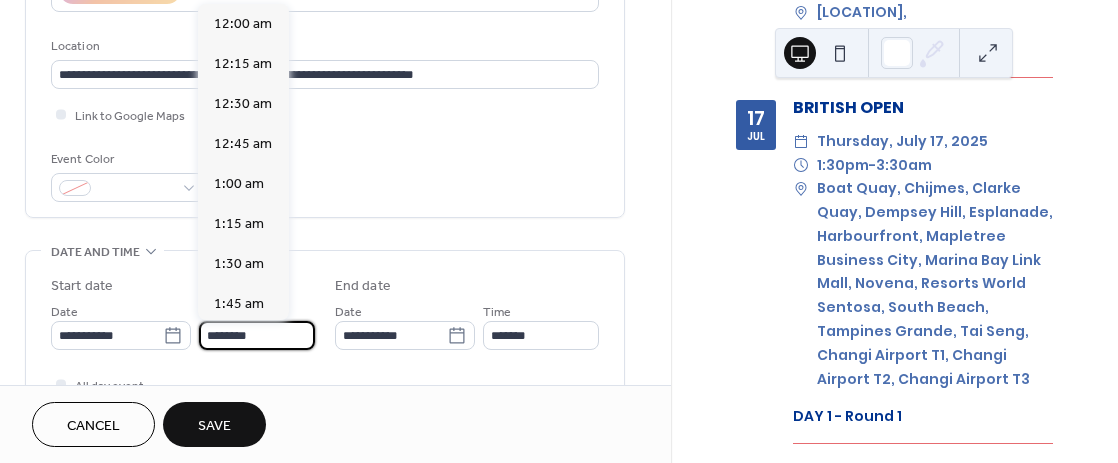 click on "********" at bounding box center (257, 335) 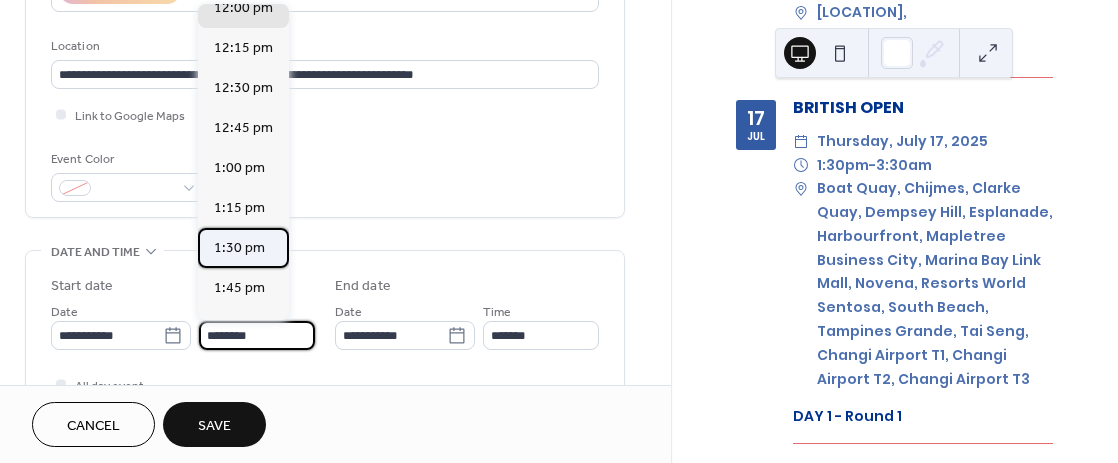 click on "1:30 pm" at bounding box center [239, 248] 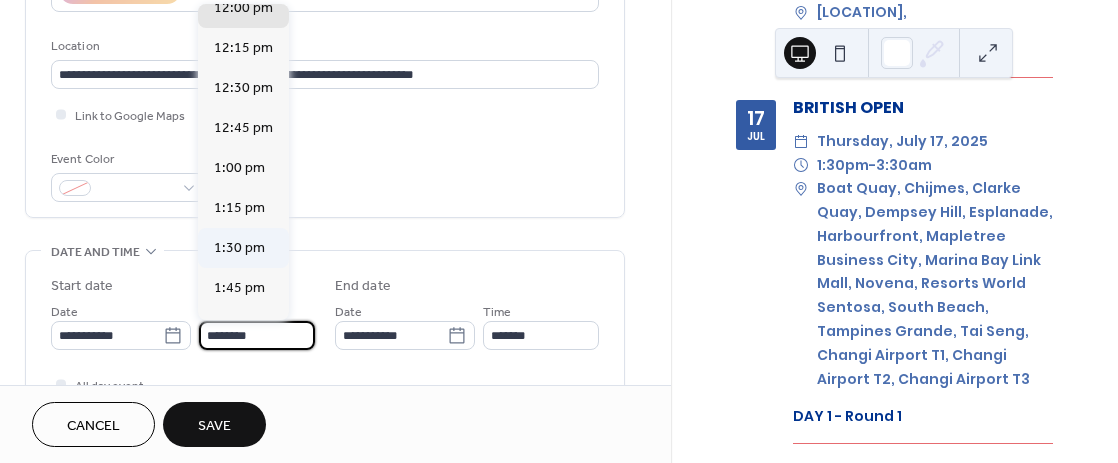 type on "*******" 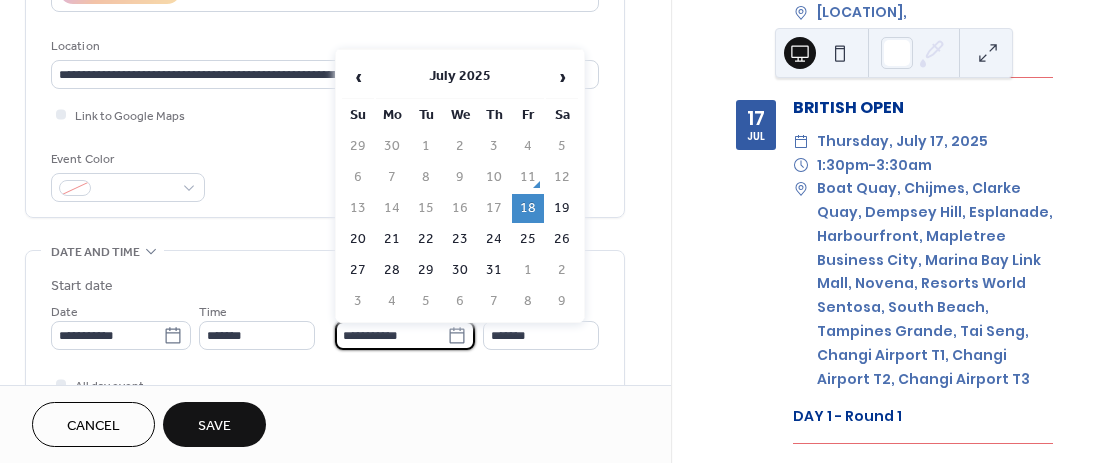 click on "**********" at bounding box center [391, 335] 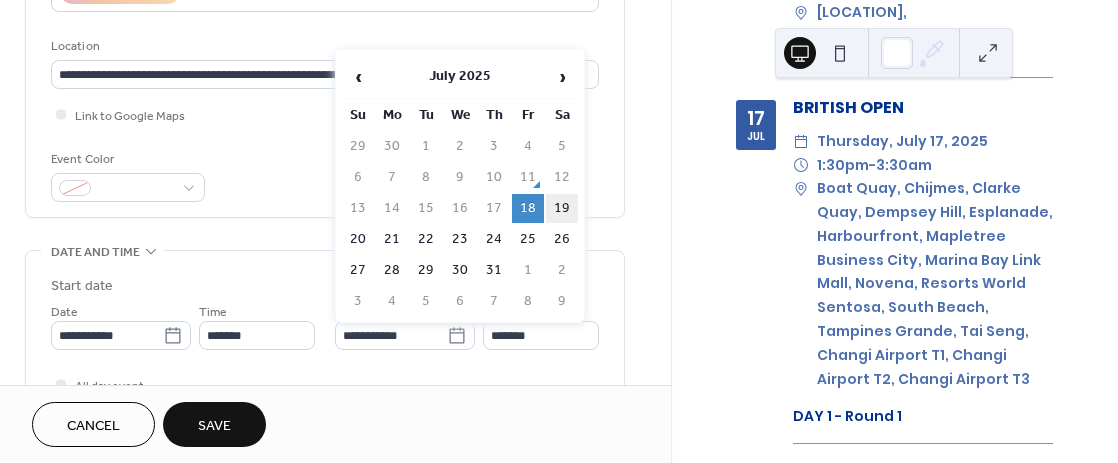 click on "19" at bounding box center [562, 208] 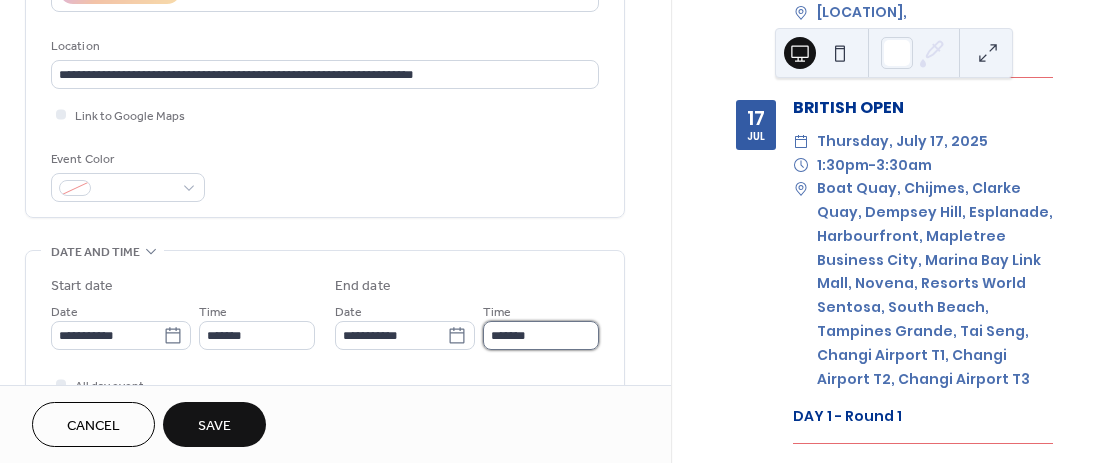 click on "*******" at bounding box center (541, 335) 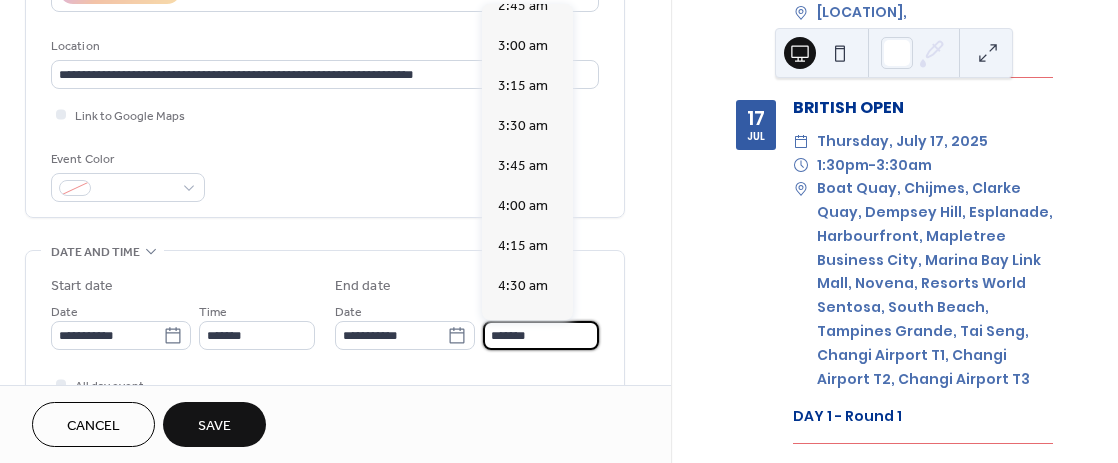 scroll, scrollTop: 339, scrollLeft: 0, axis: vertical 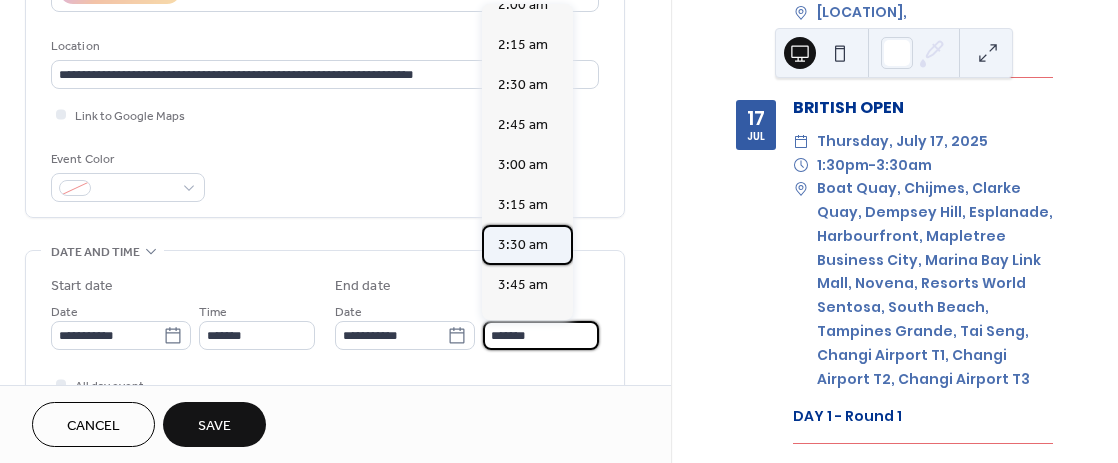 click on "3:30 am" at bounding box center (523, 245) 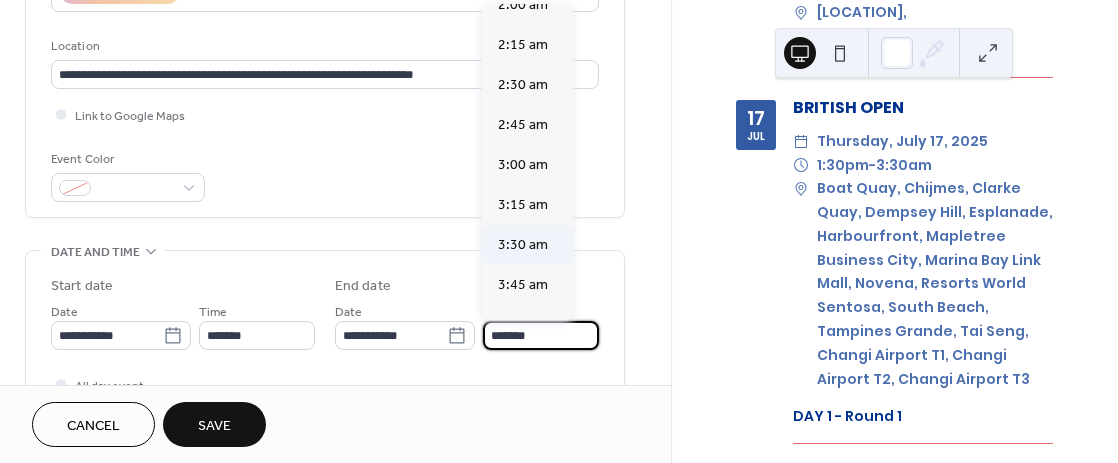type on "*******" 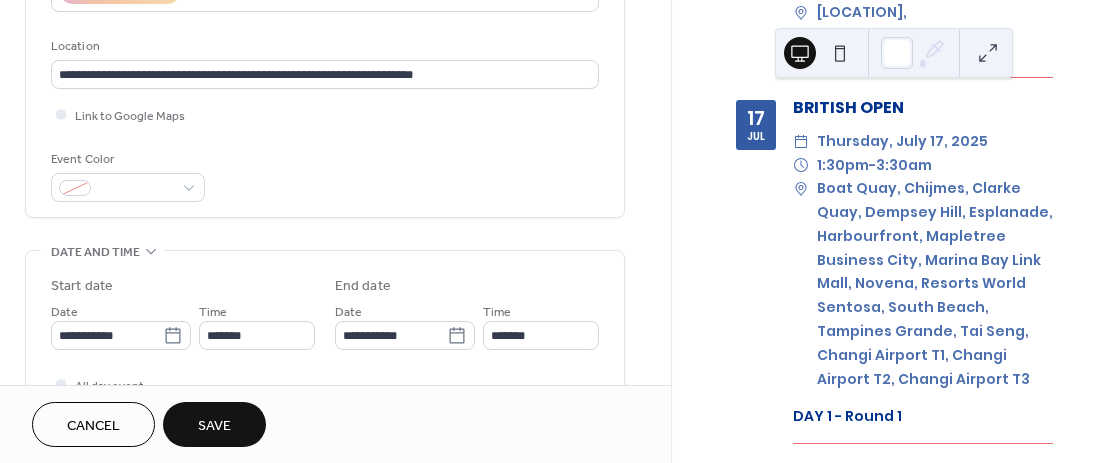 click on "Save" at bounding box center [214, 426] 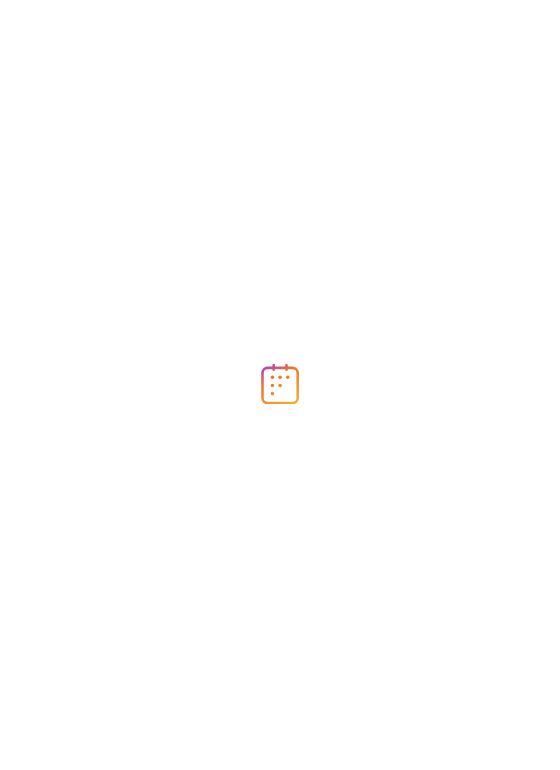 scroll, scrollTop: 0, scrollLeft: 0, axis: both 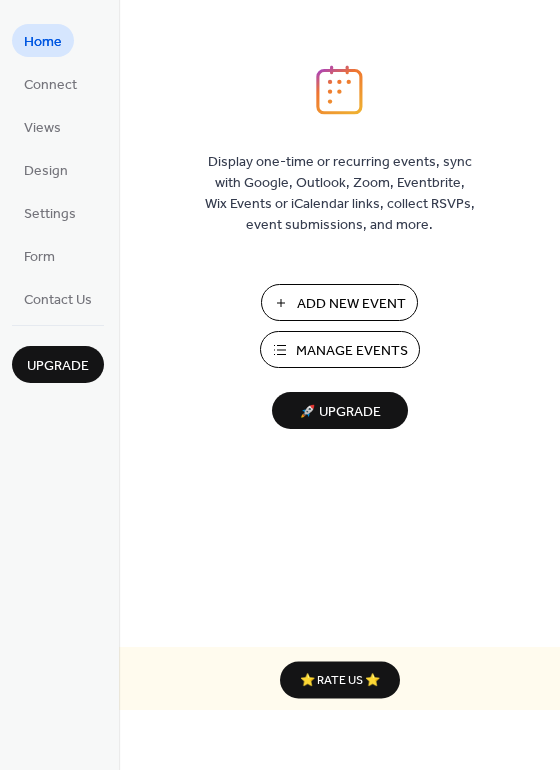 drag, startPoint x: 342, startPoint y: 301, endPoint x: 380, endPoint y: 272, distance: 47.801674 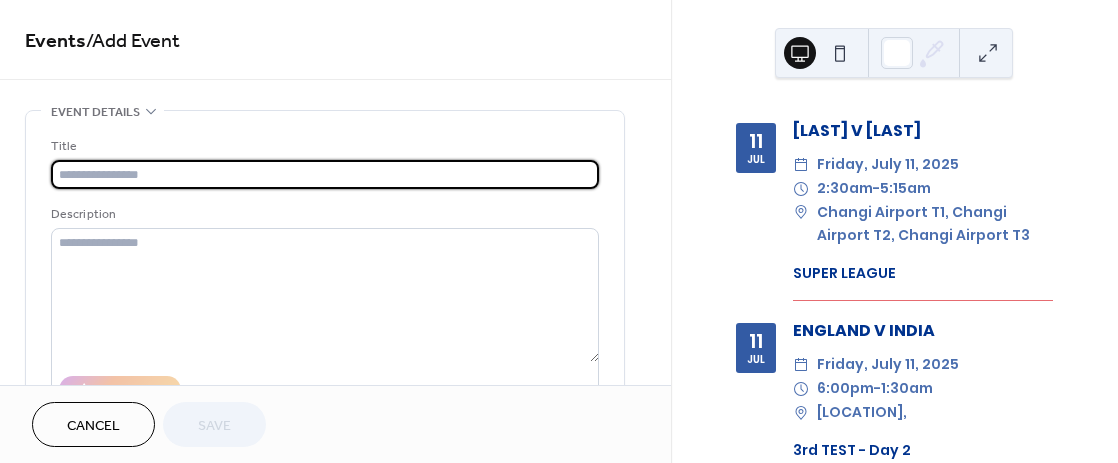 scroll, scrollTop: 0, scrollLeft: 0, axis: both 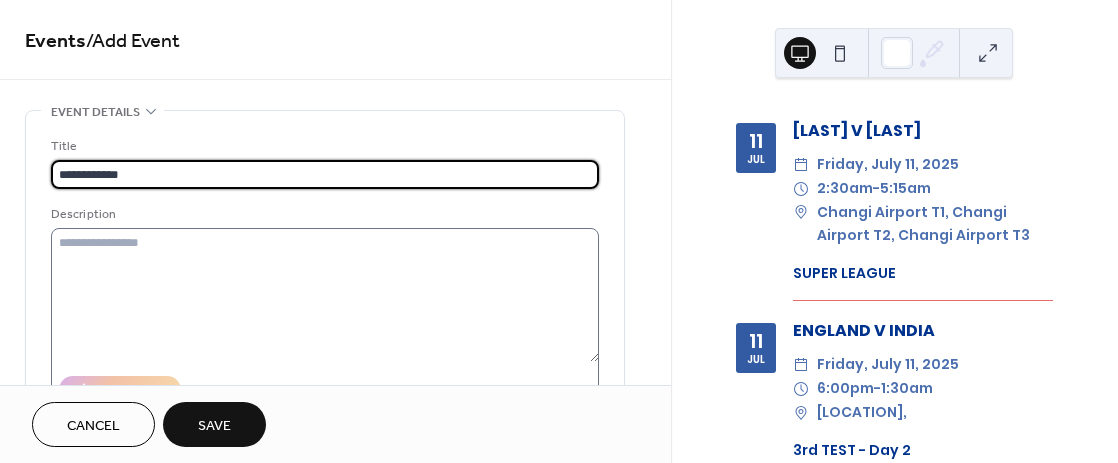 type on "**********" 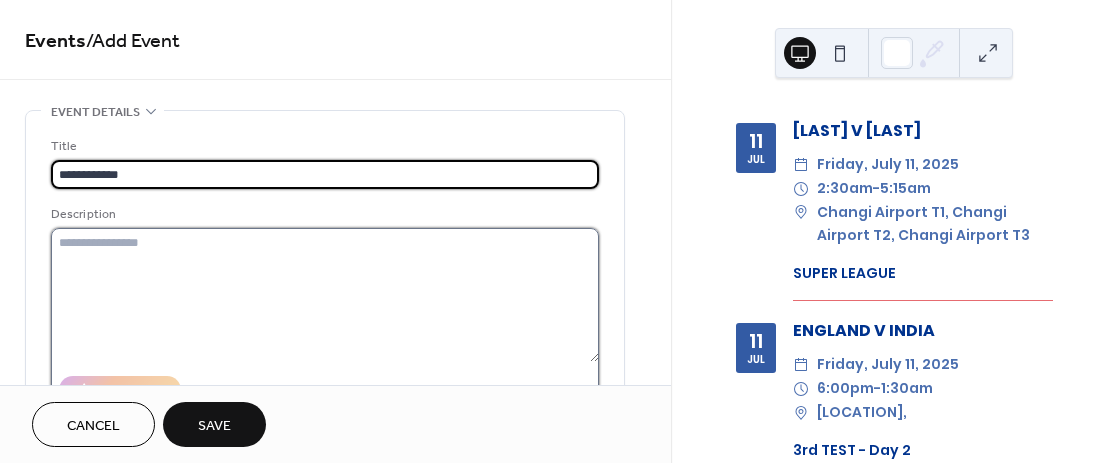 click at bounding box center (325, 295) 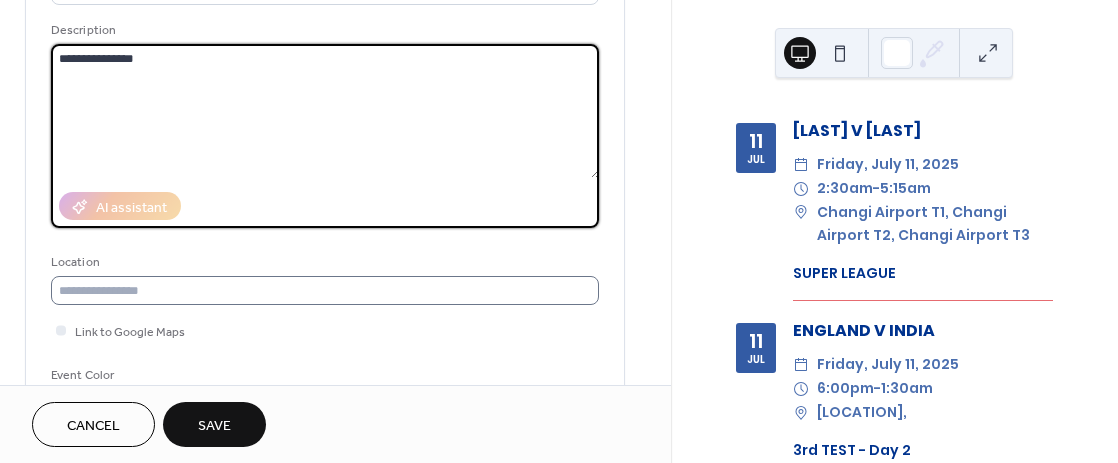 scroll, scrollTop: 200, scrollLeft: 0, axis: vertical 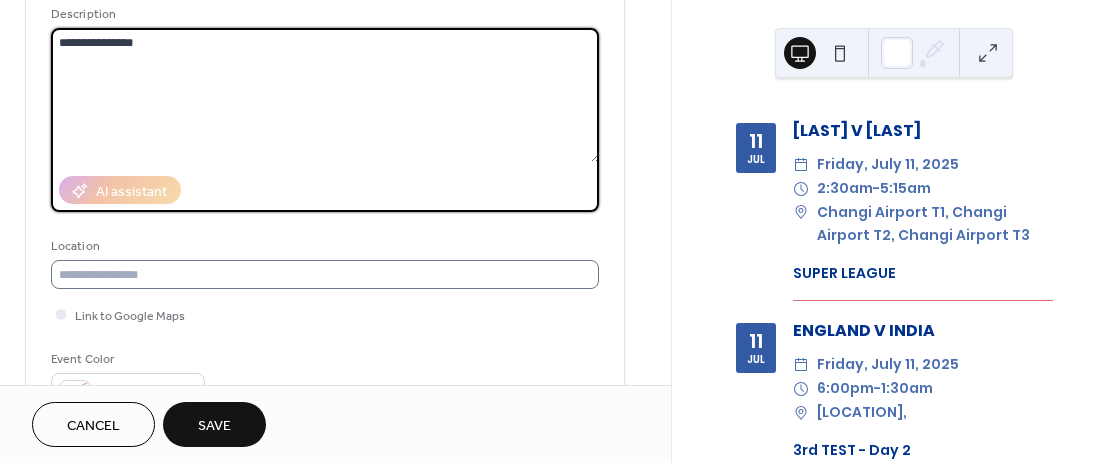 type on "**********" 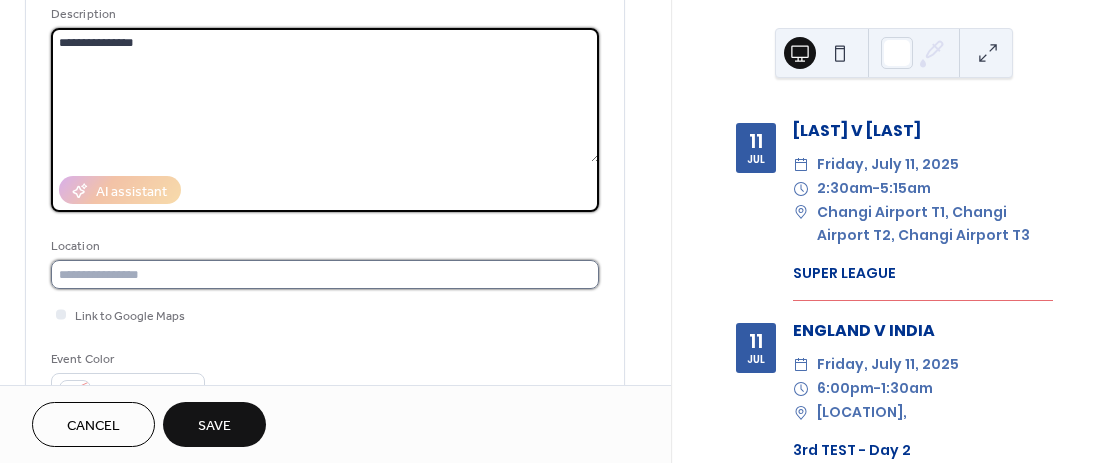 click at bounding box center [325, 274] 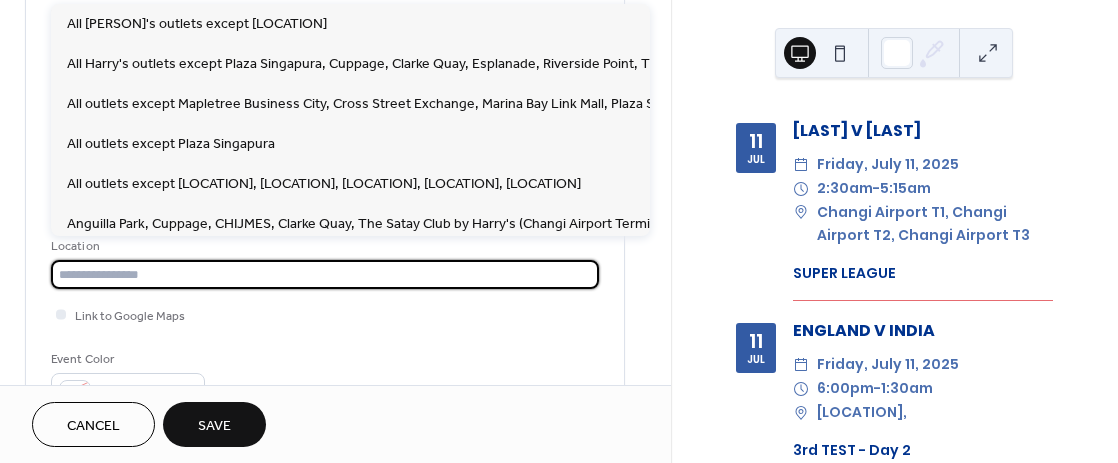 paste on "**********" 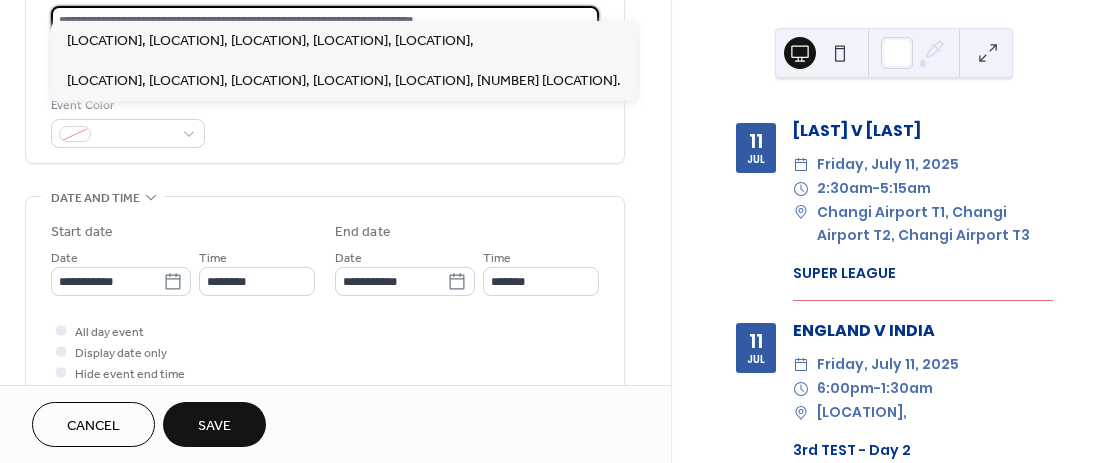scroll, scrollTop: 400, scrollLeft: 0, axis: vertical 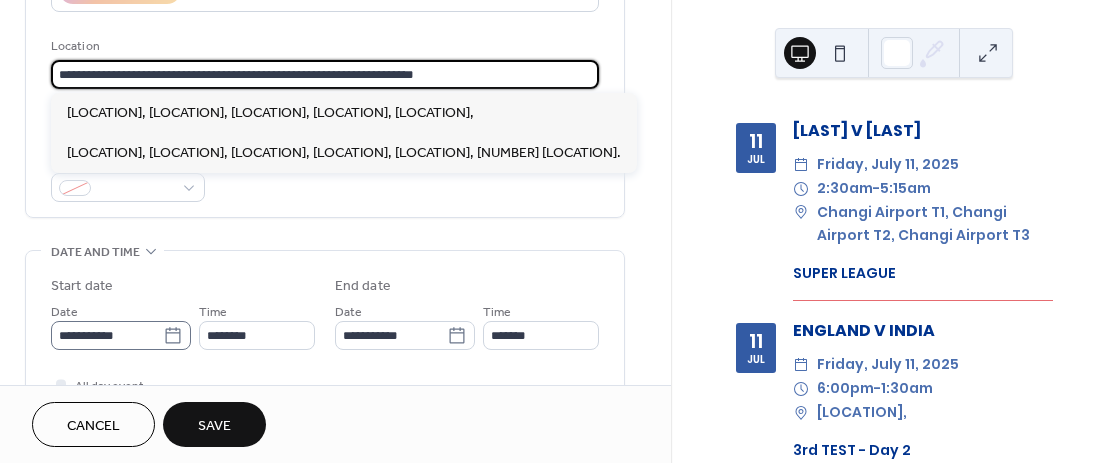 type on "**********" 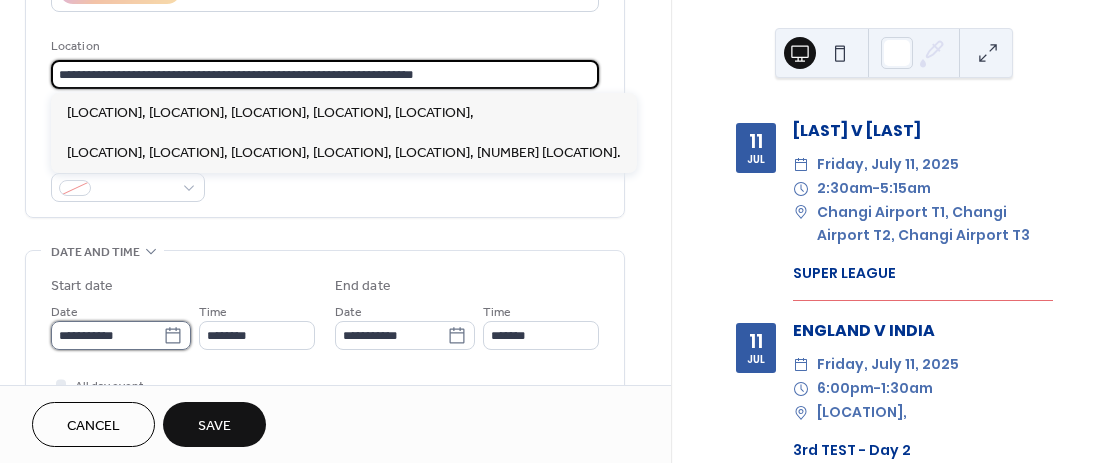 click on "**********" at bounding box center (107, 335) 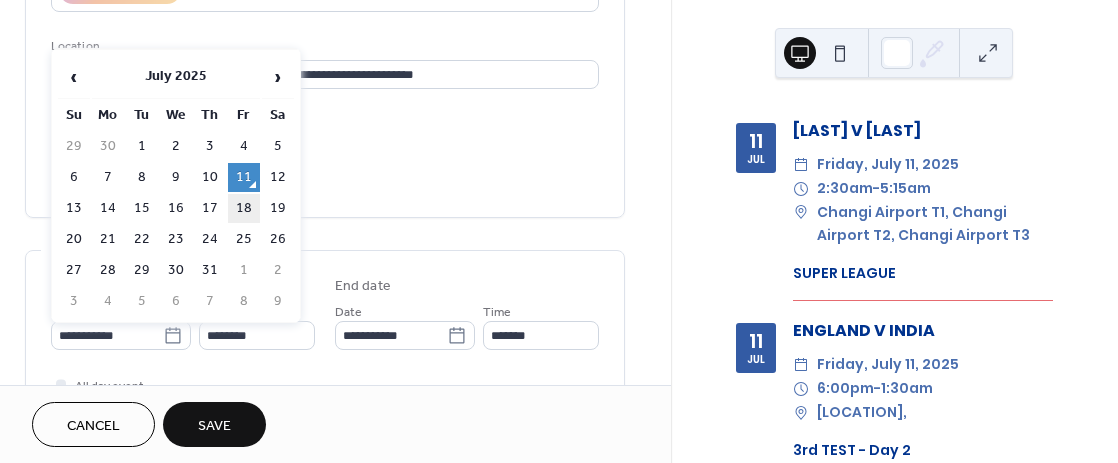 click on "18" at bounding box center (244, 208) 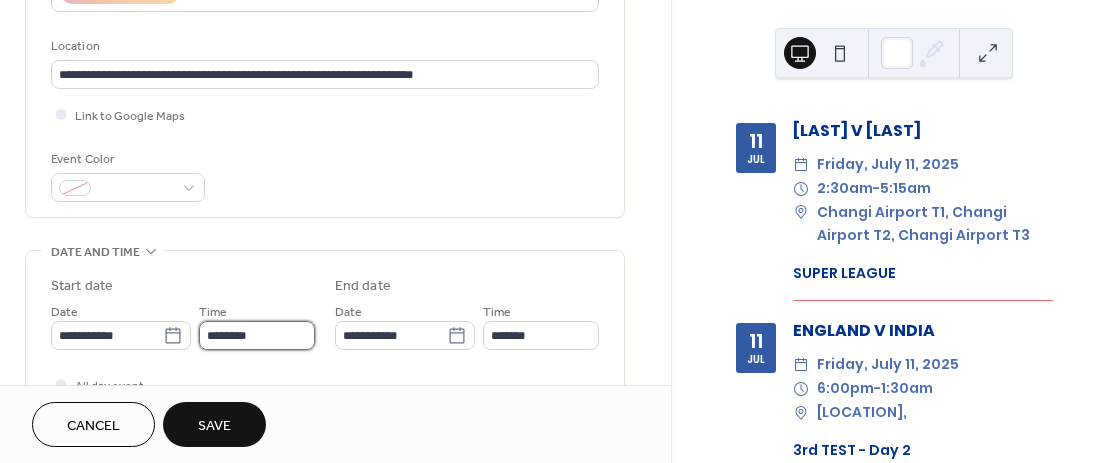 click on "********" at bounding box center [257, 335] 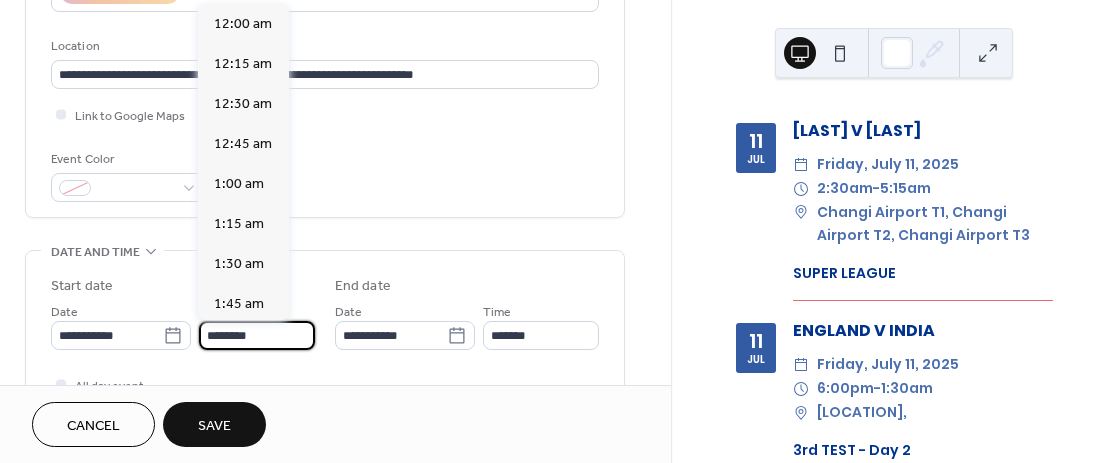 scroll, scrollTop: 1936, scrollLeft: 0, axis: vertical 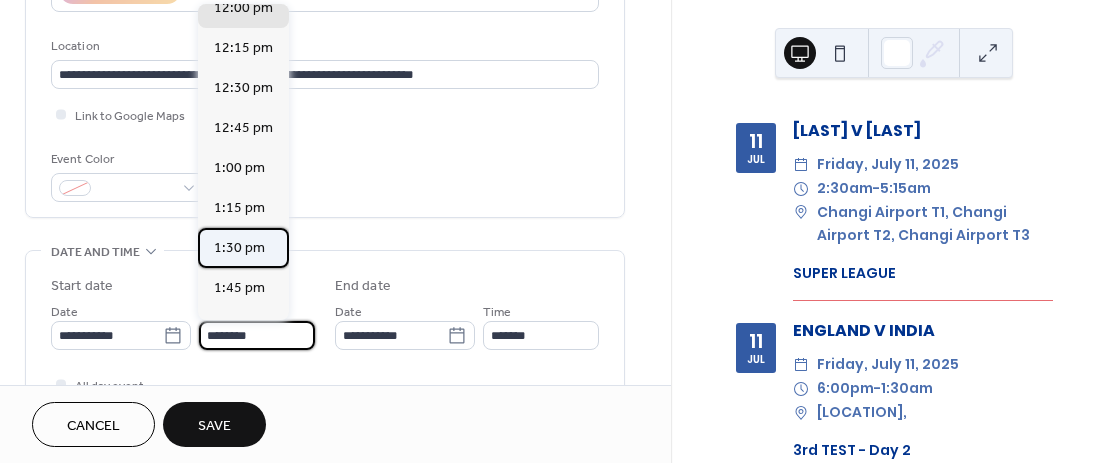 click on "1:30 pm" at bounding box center [239, 248] 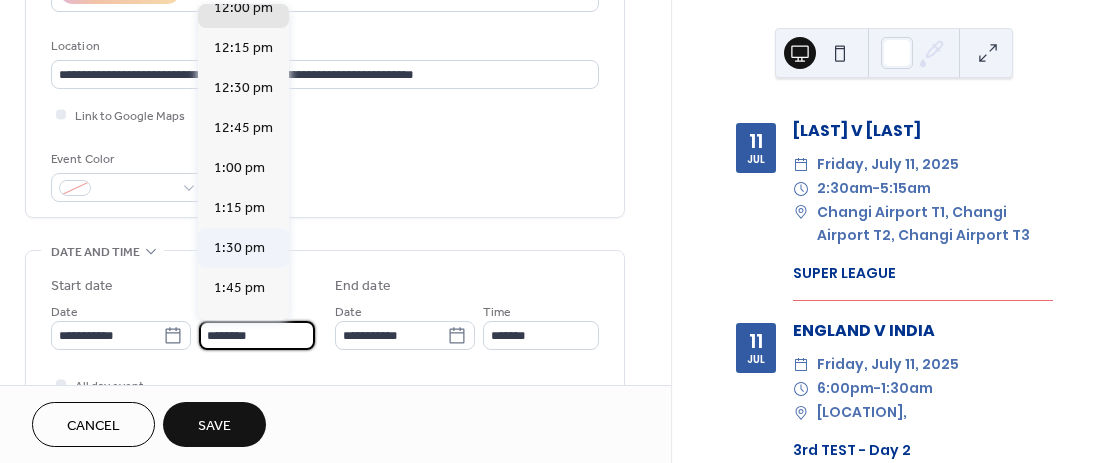 type on "*******" 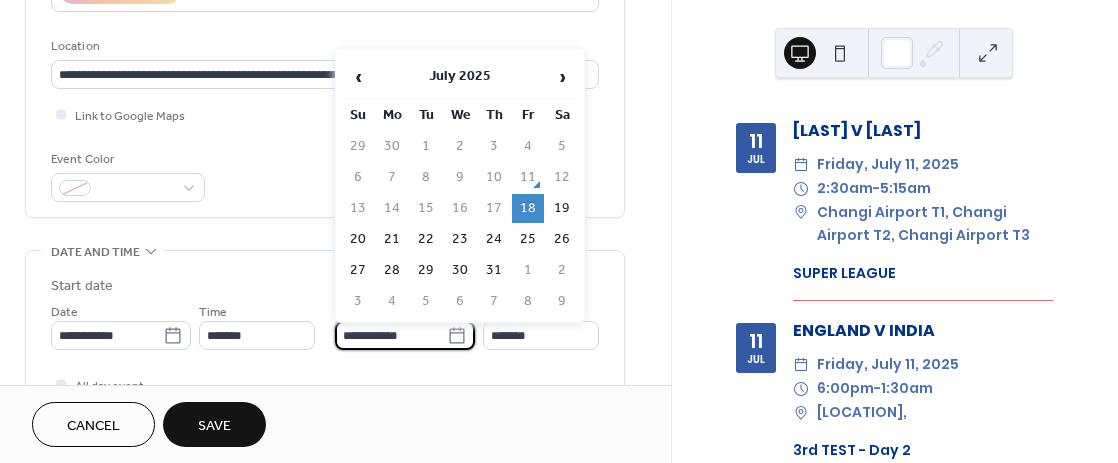 click on "**********" at bounding box center (391, 335) 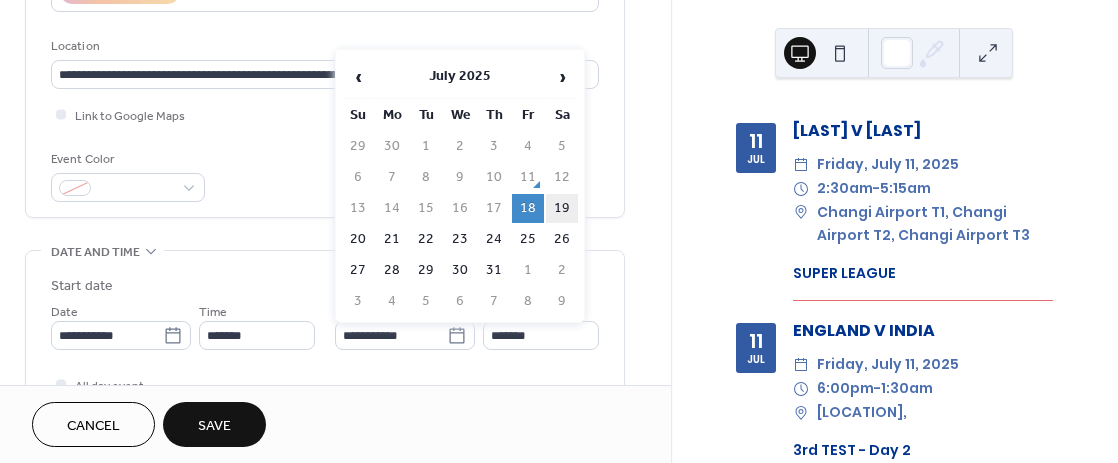 click on "19" at bounding box center [562, 208] 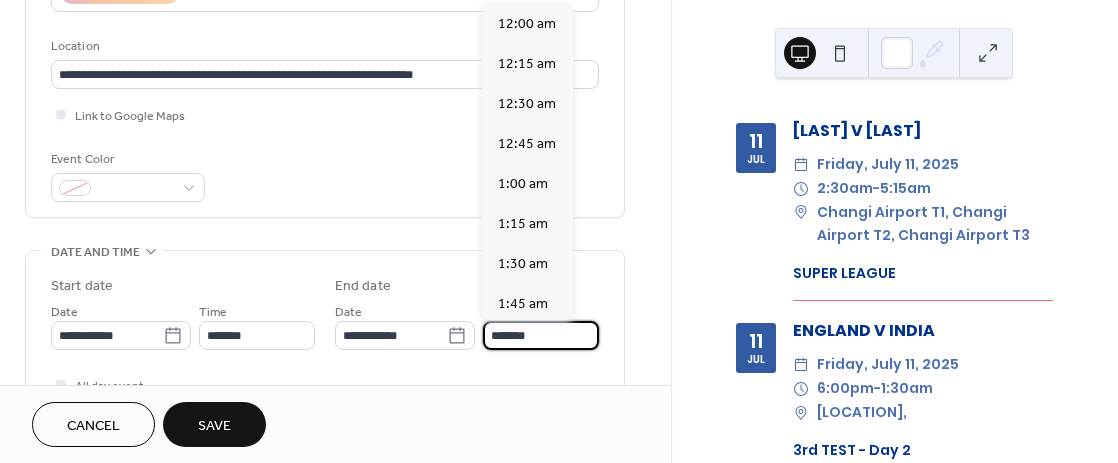 click on "*******" at bounding box center (541, 335) 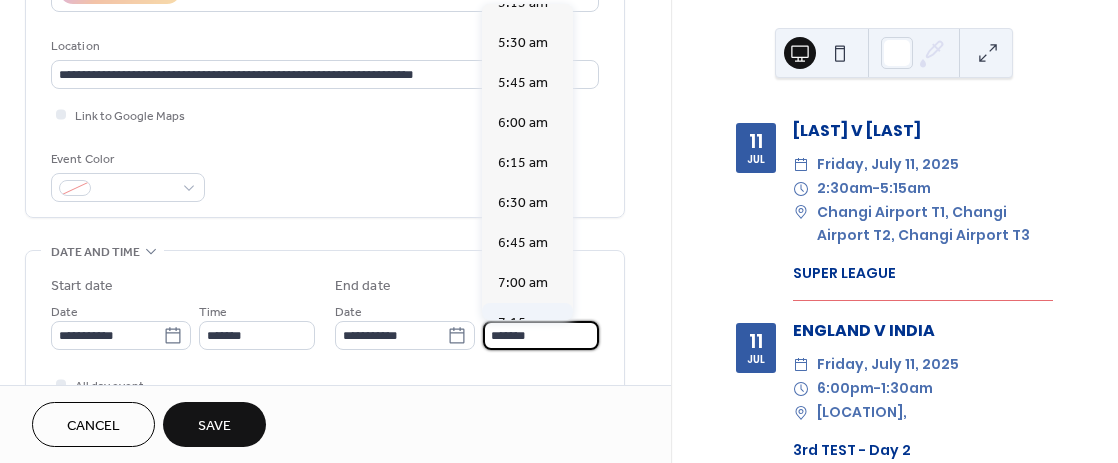 scroll, scrollTop: 539, scrollLeft: 0, axis: vertical 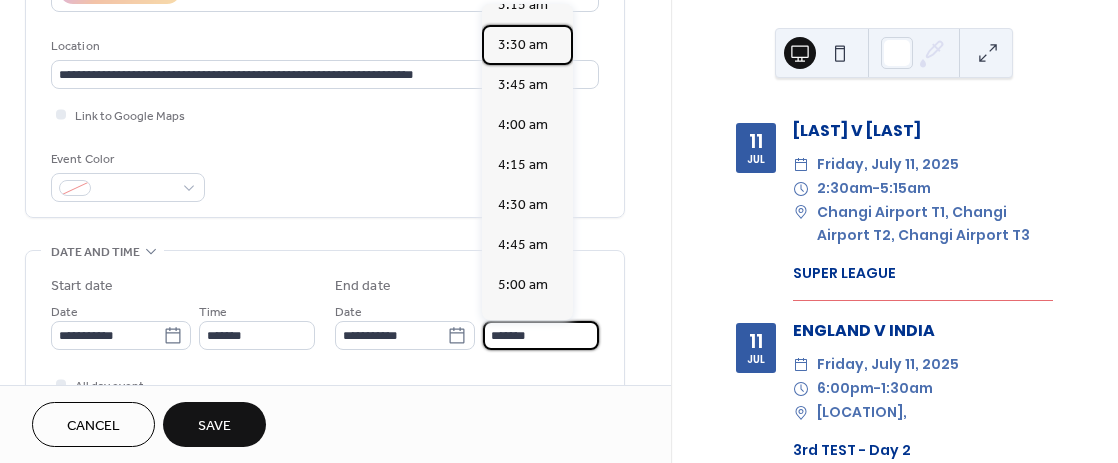 click on "3:30 am" at bounding box center [523, 45] 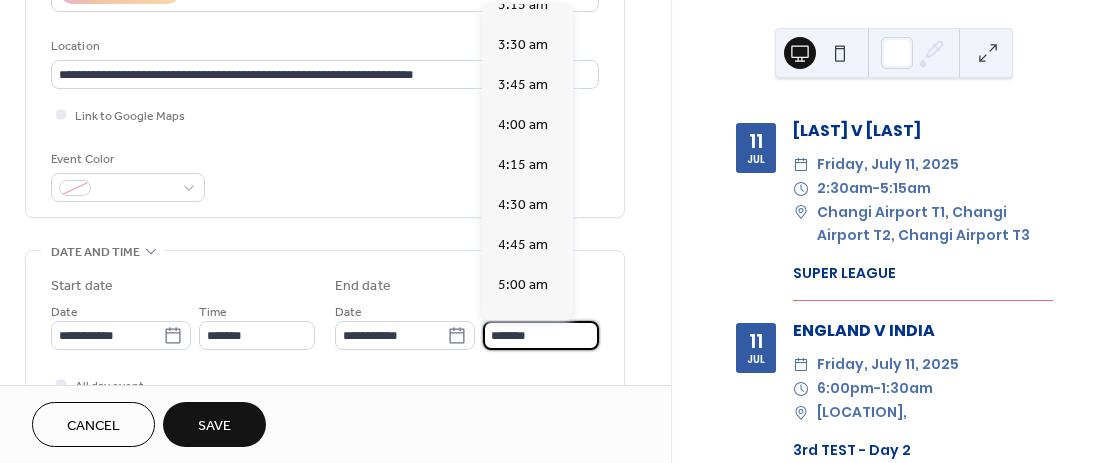 type on "*******" 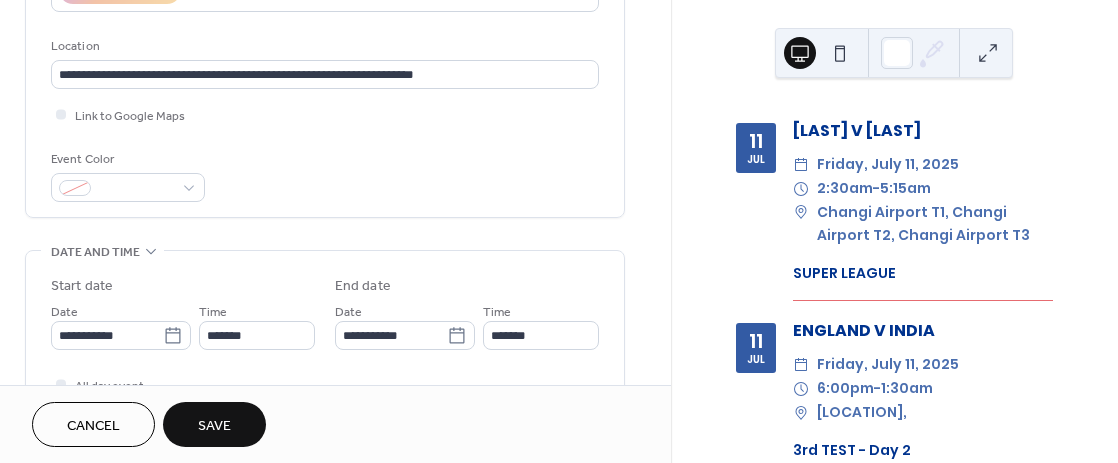 click on "Save" at bounding box center [214, 426] 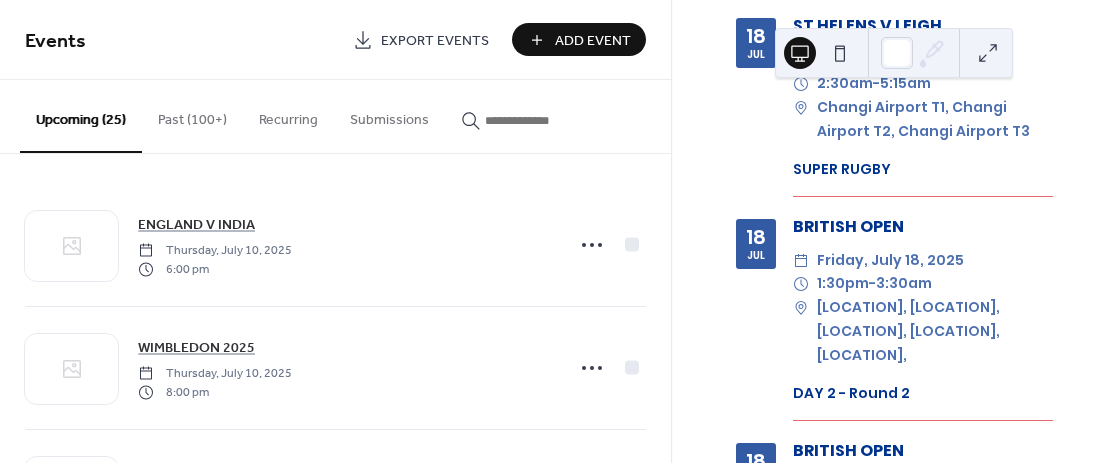 scroll, scrollTop: 4538, scrollLeft: 0, axis: vertical 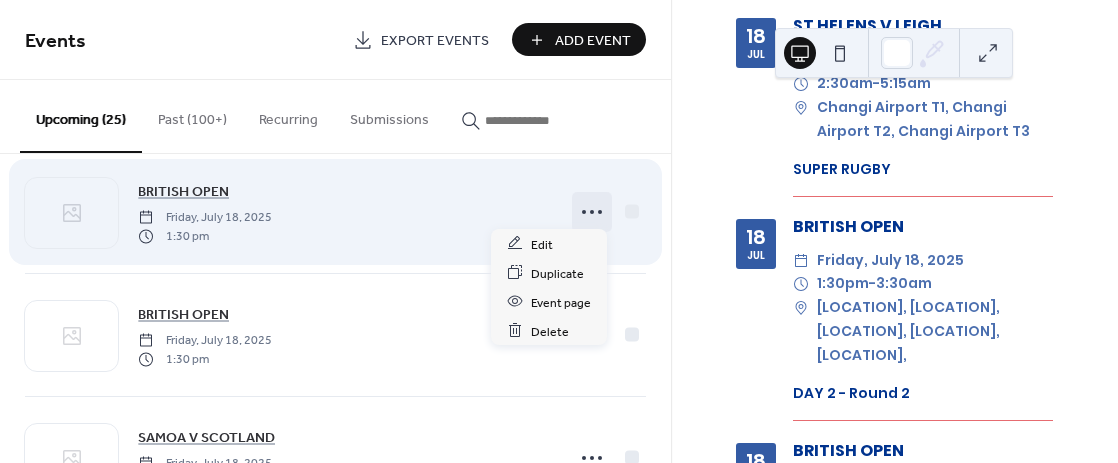 click 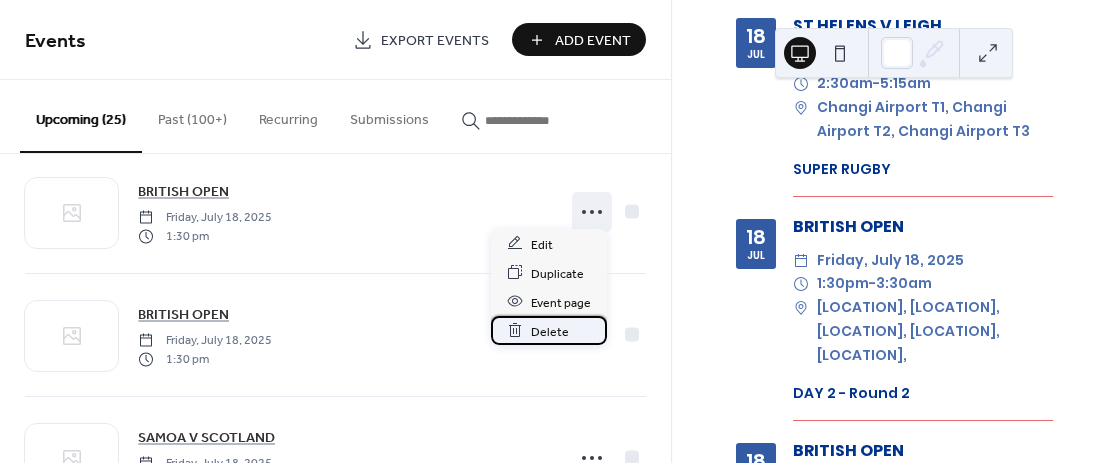 click on "Delete" at bounding box center [550, 331] 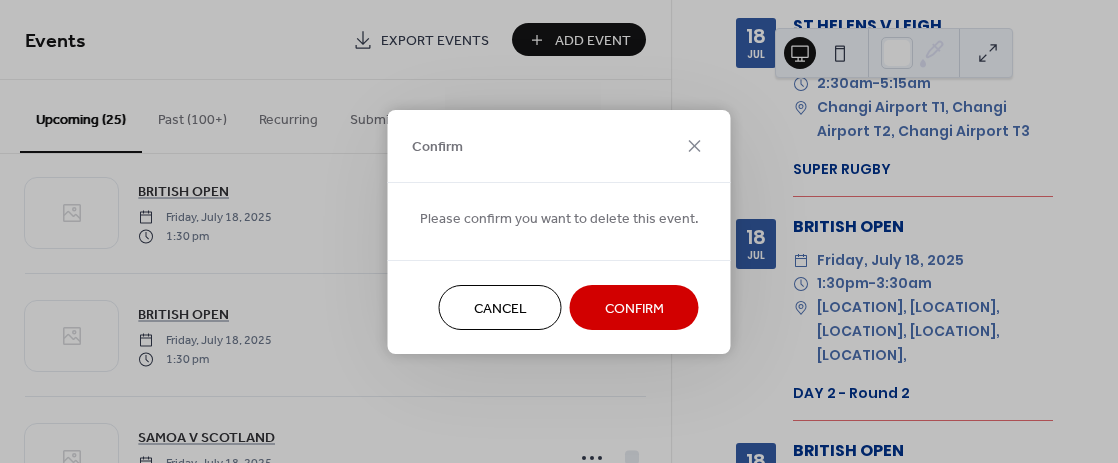 click on "Confirm" at bounding box center [634, 308] 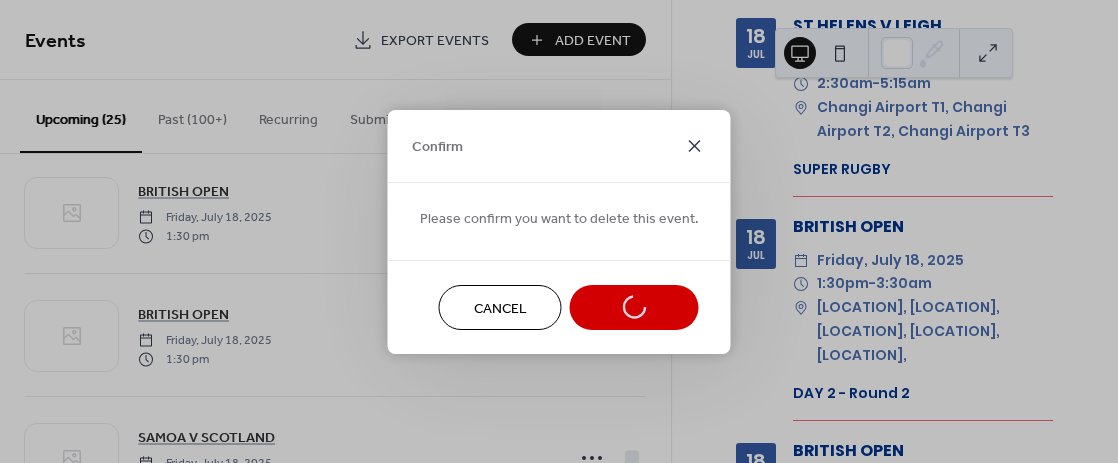 click 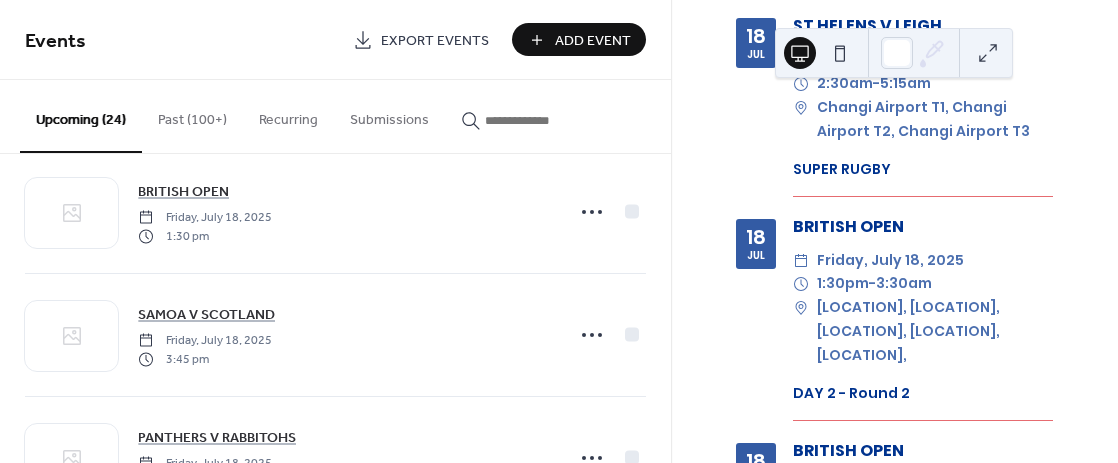 scroll, scrollTop: 2493, scrollLeft: 0, axis: vertical 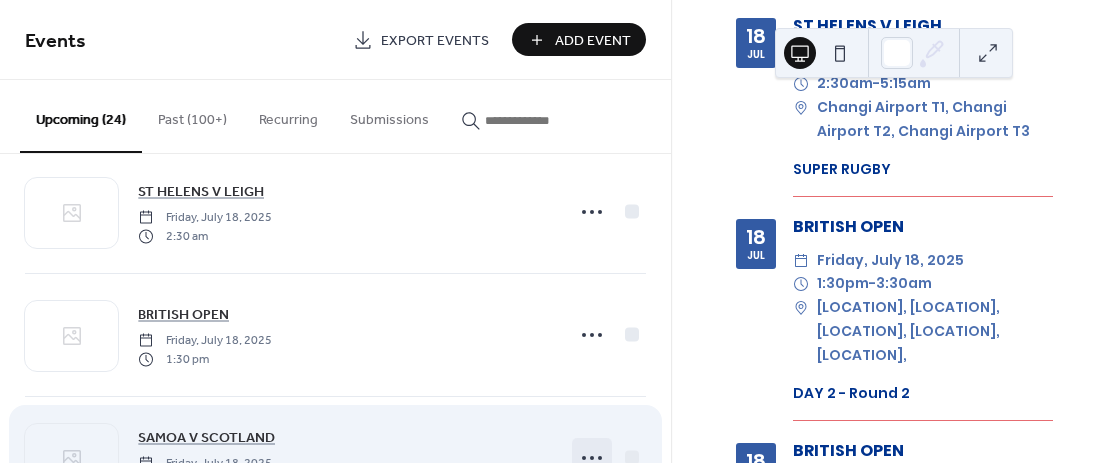 click 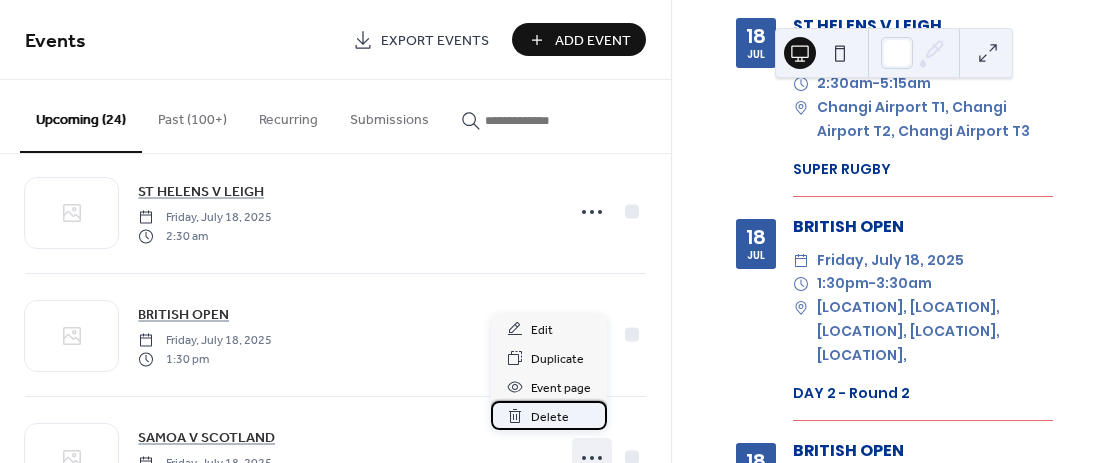 click on "Delete" at bounding box center [550, 417] 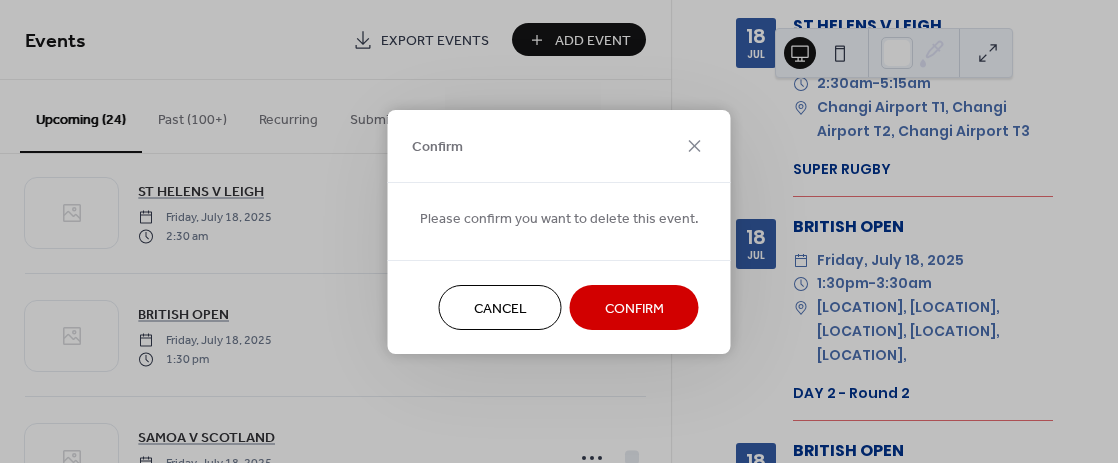 click on "Confirm" at bounding box center (634, 308) 